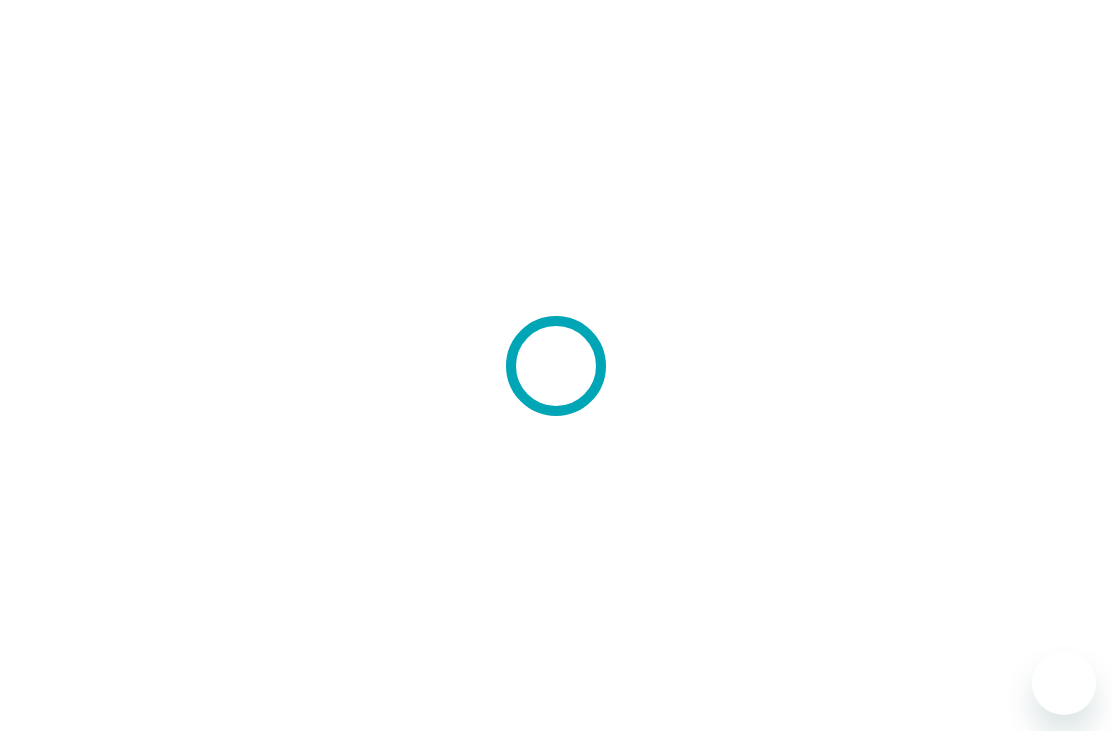 scroll, scrollTop: 0, scrollLeft: 0, axis: both 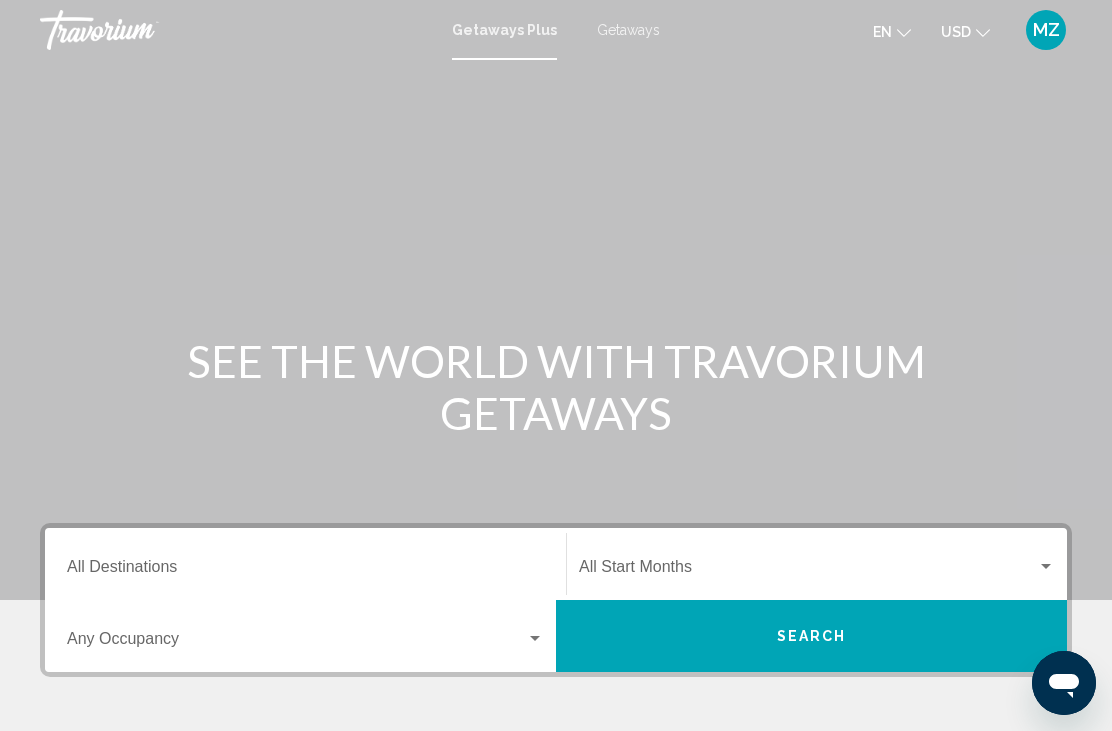 click on "Destination All Destinations" at bounding box center (305, 571) 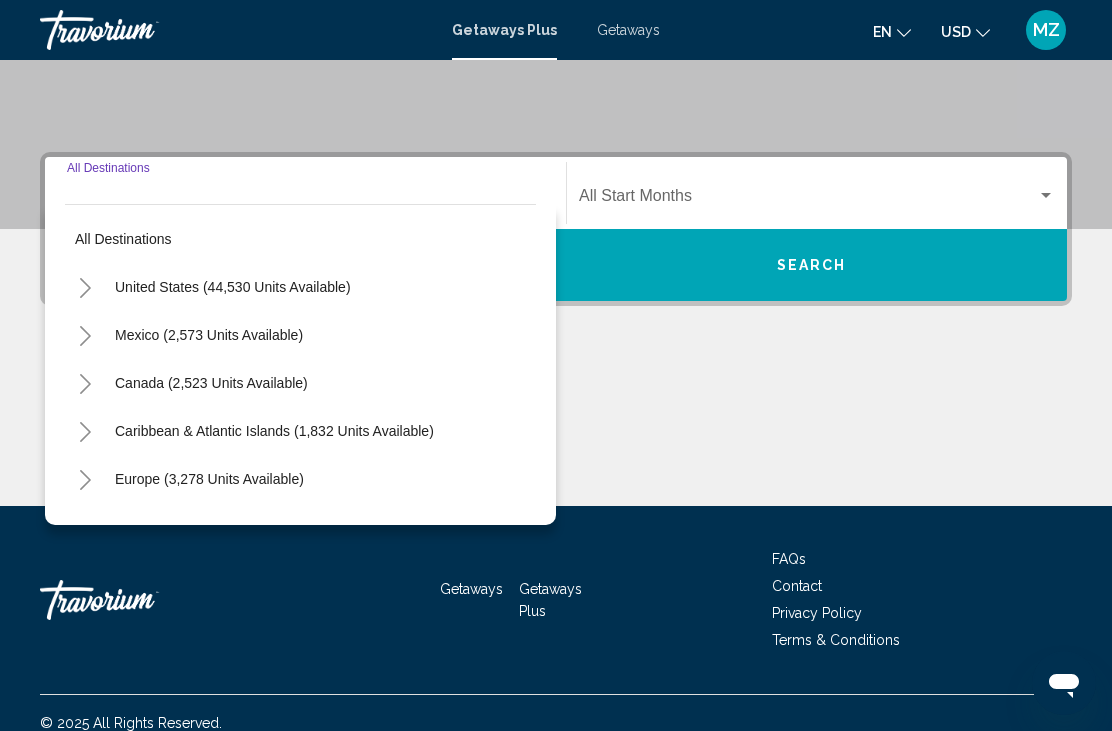 scroll, scrollTop: 391, scrollLeft: 0, axis: vertical 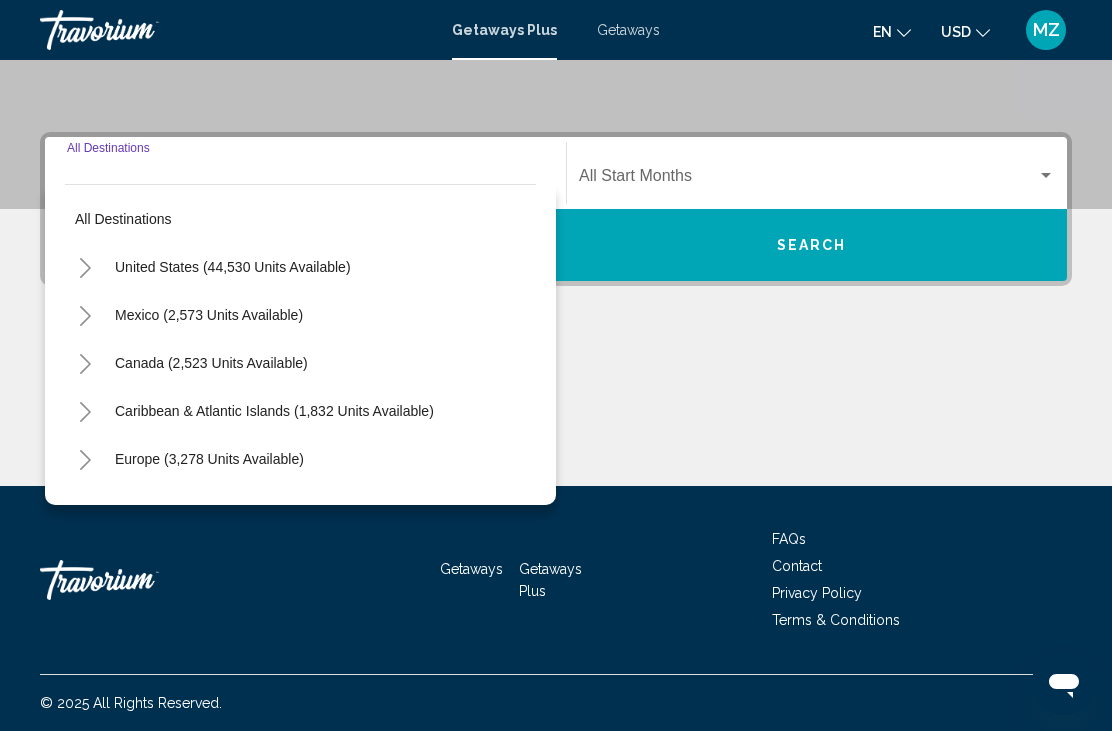 click on "United States (44,530 units available)" at bounding box center (209, 315) 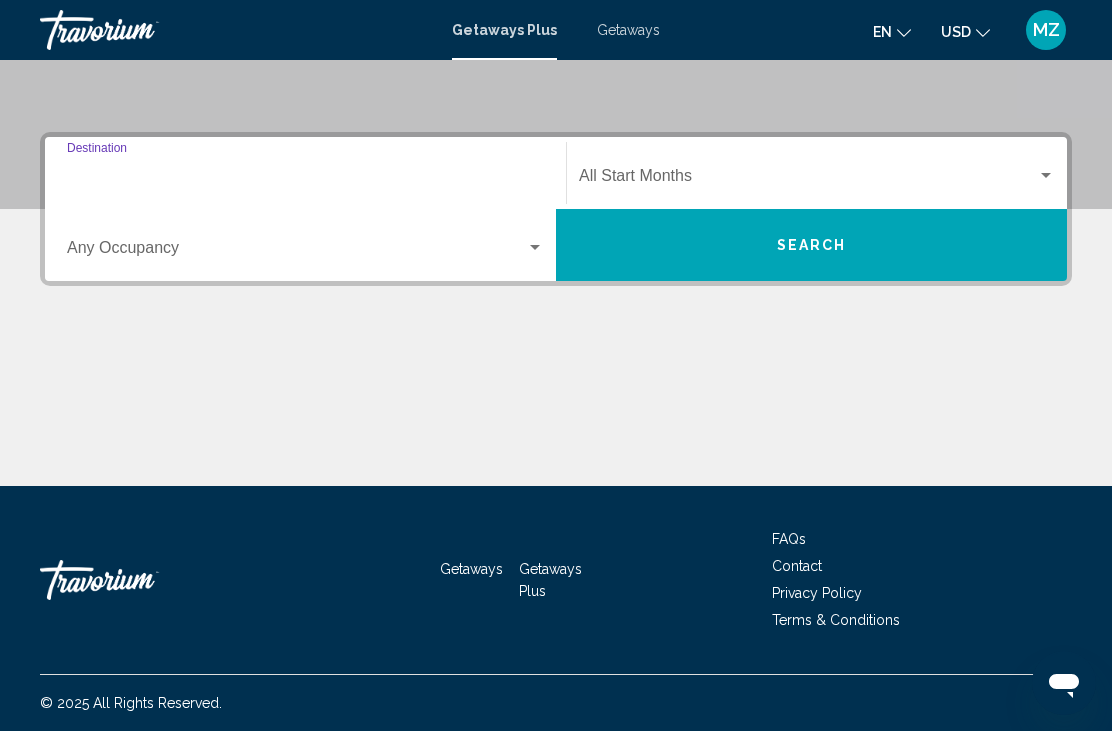 type on "**********" 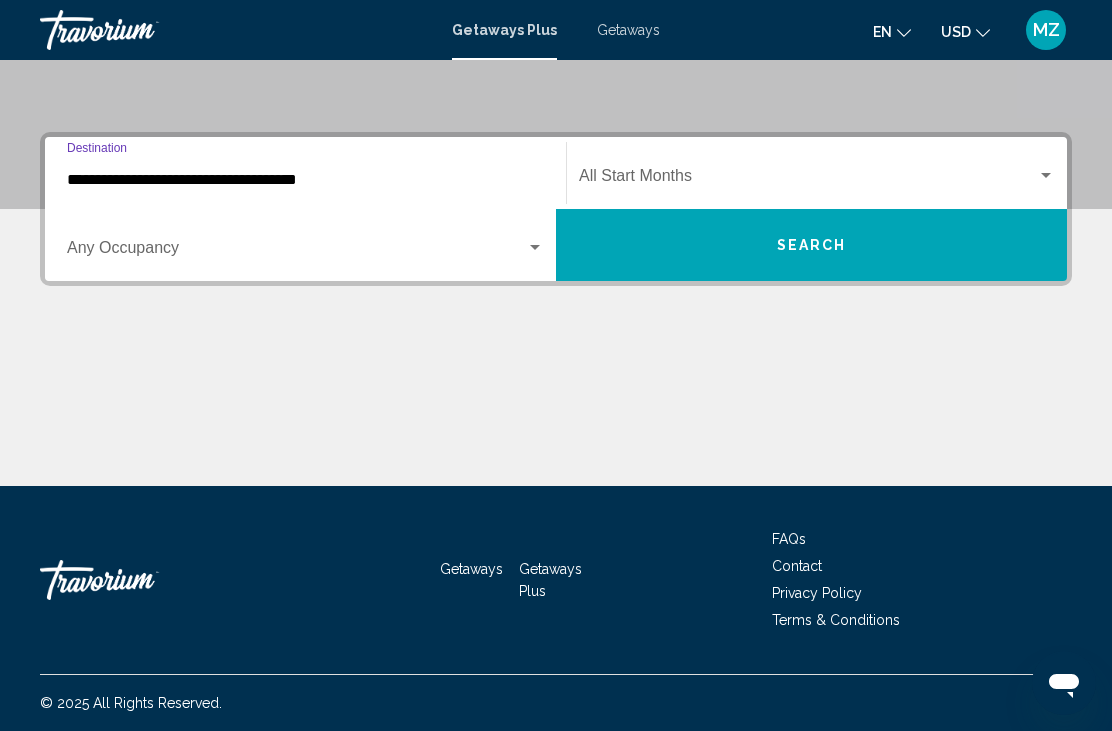 click at bounding box center (535, 248) 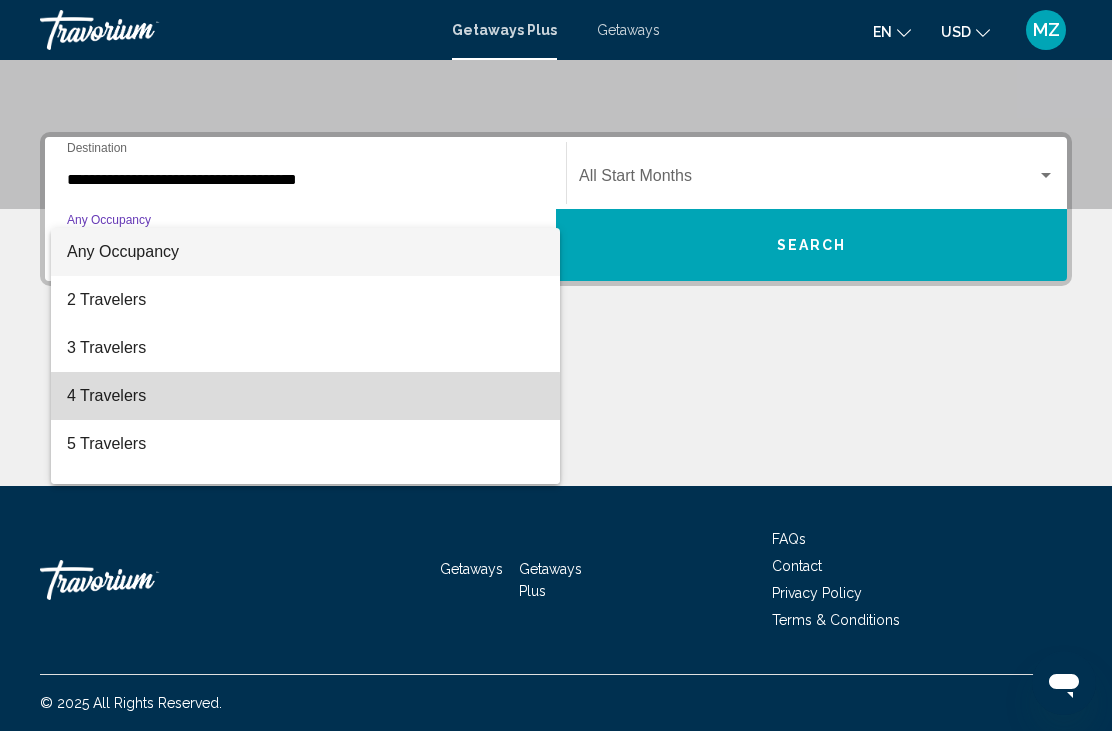 click on "4 Travelers" at bounding box center [305, 396] 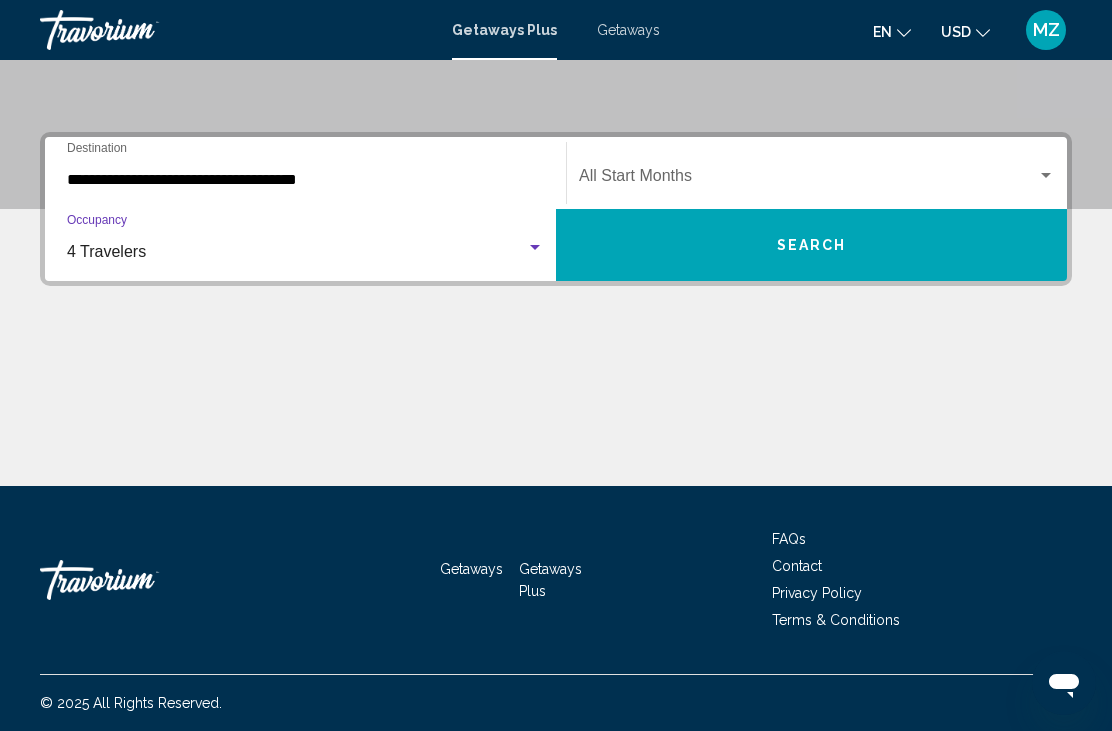 click at bounding box center [535, 248] 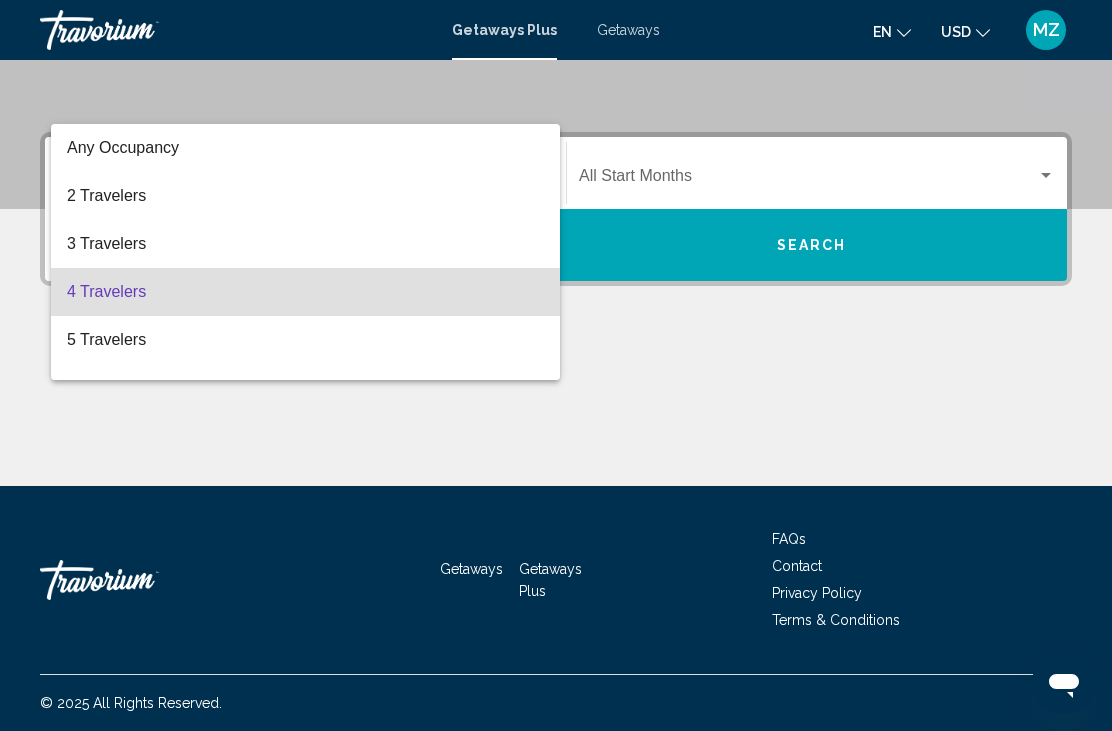 scroll, scrollTop: 40, scrollLeft: 0, axis: vertical 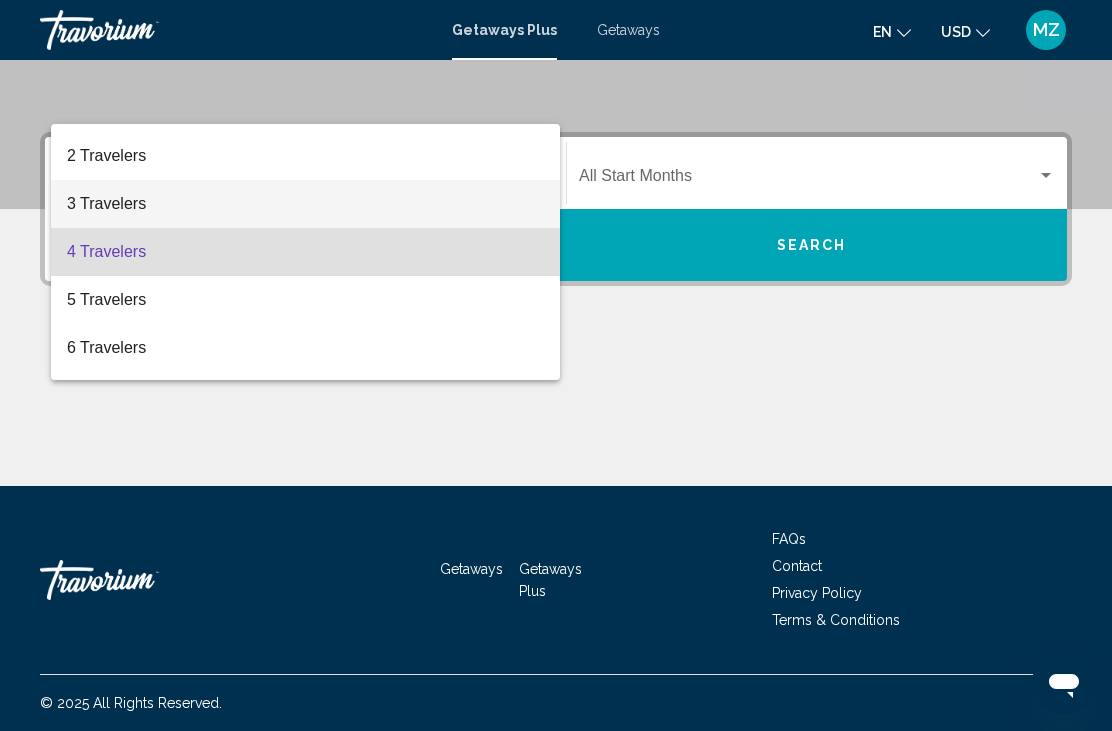click on "3 Travelers" at bounding box center (305, 204) 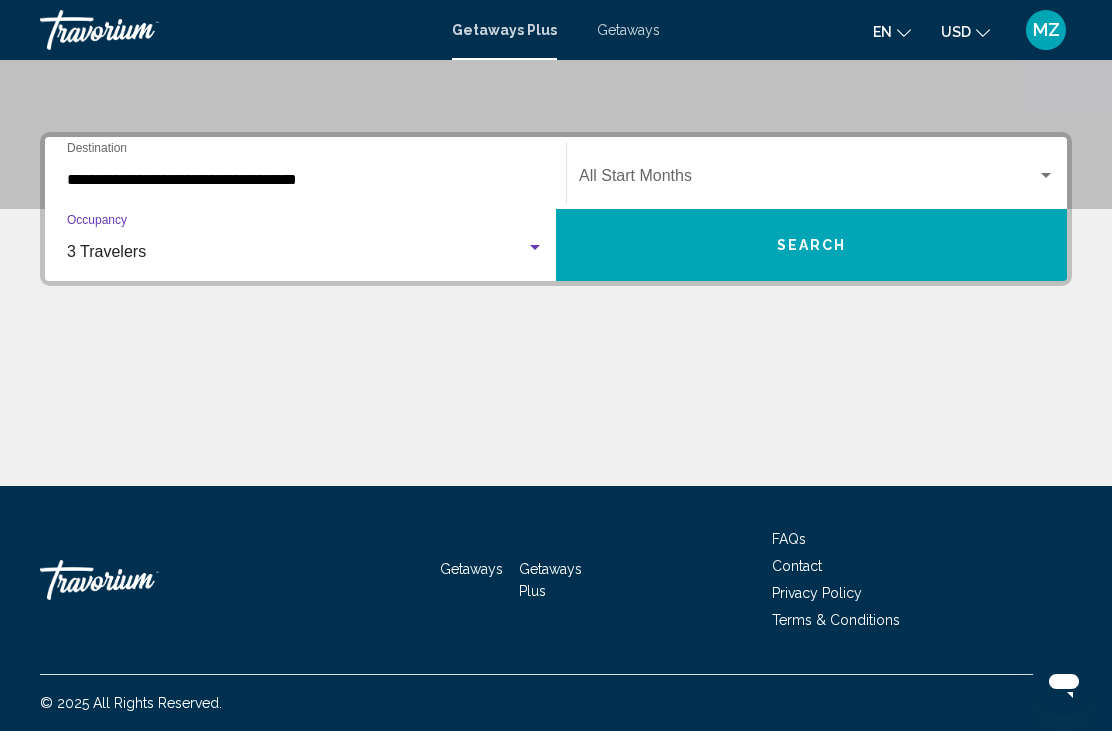 click at bounding box center (535, 248) 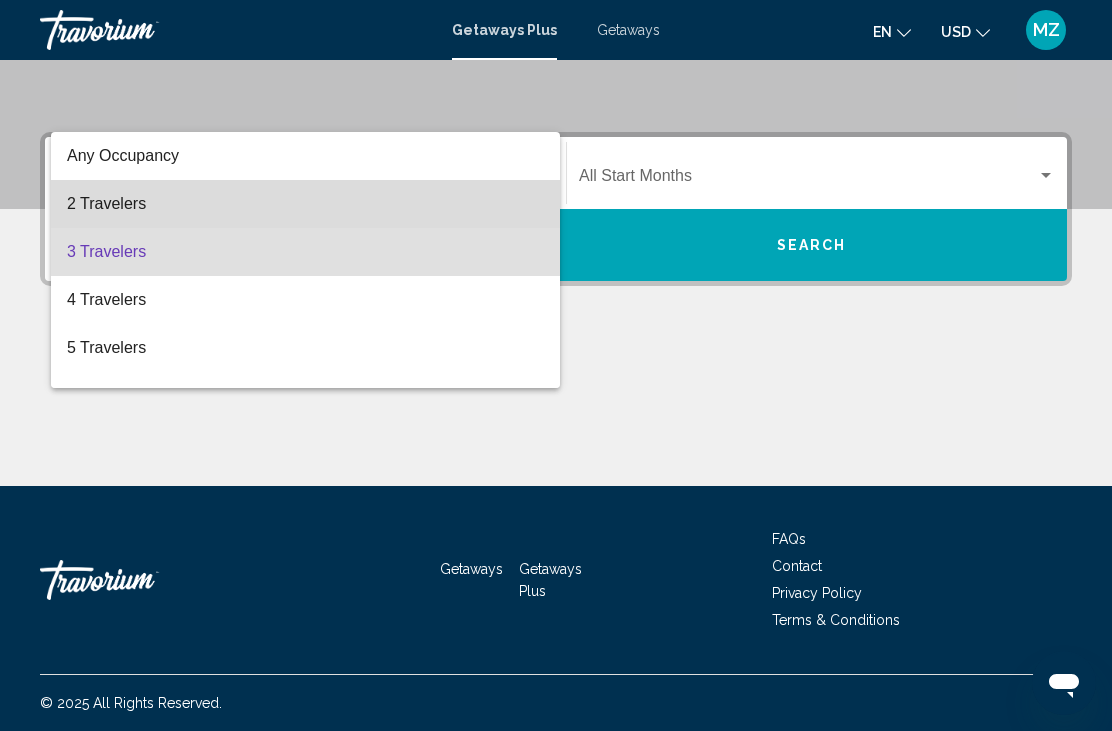click on "2 Travelers" at bounding box center (305, 204) 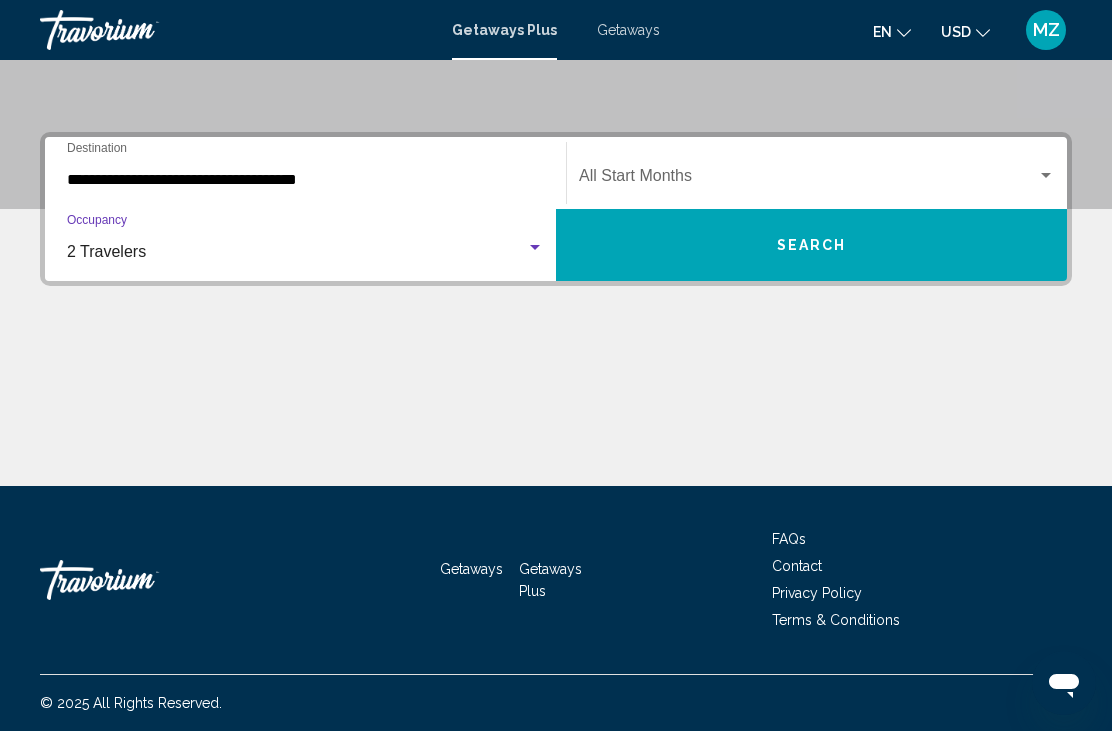 click at bounding box center [556, 411] 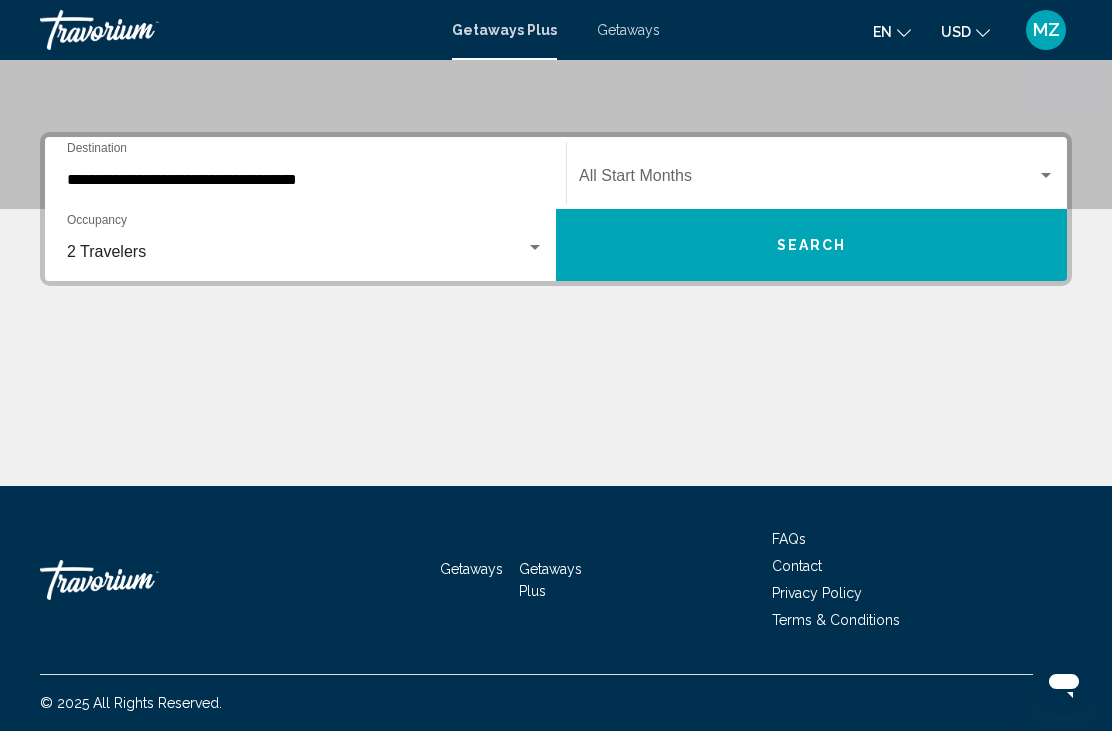 click at bounding box center (808, 180) 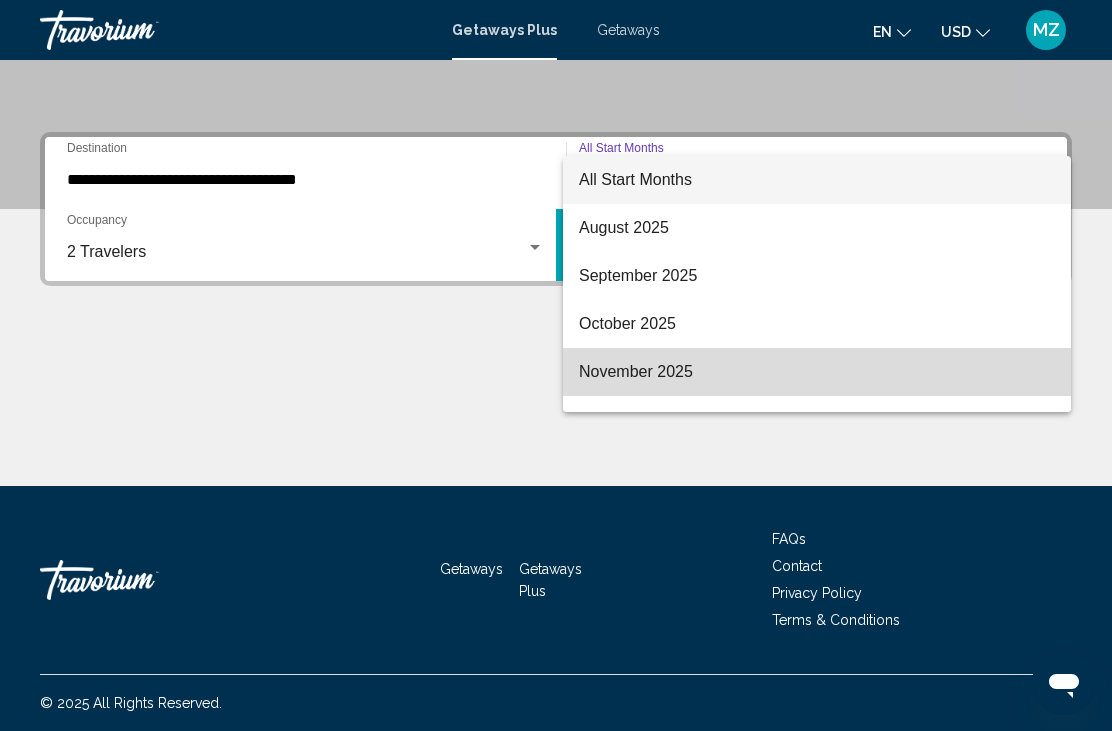 click on "November 2025" at bounding box center [817, 372] 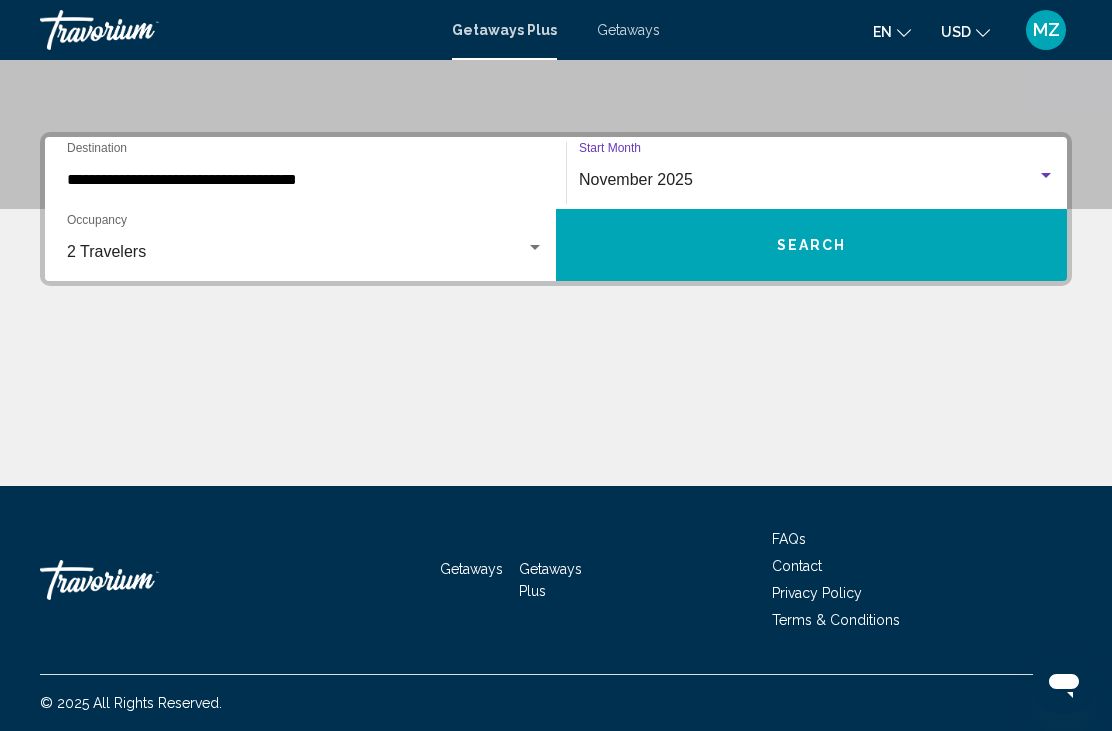 click on "Search" at bounding box center [811, 245] 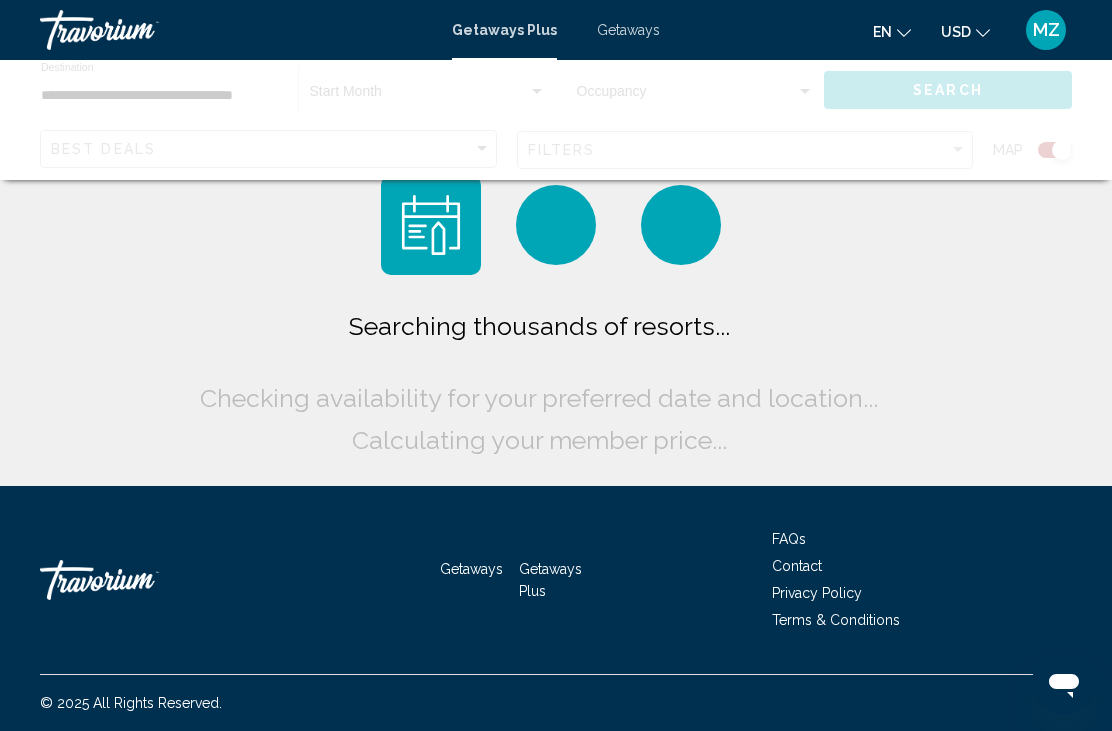 scroll, scrollTop: 64, scrollLeft: 0, axis: vertical 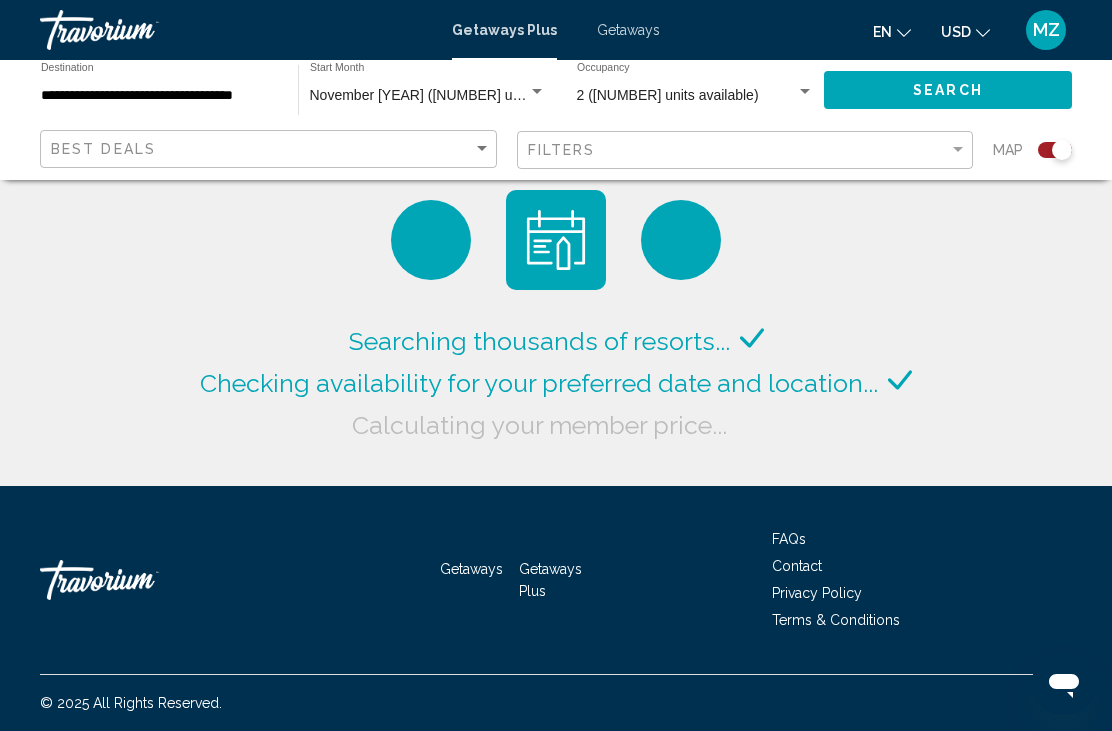 click on "**********" at bounding box center (159, 96) 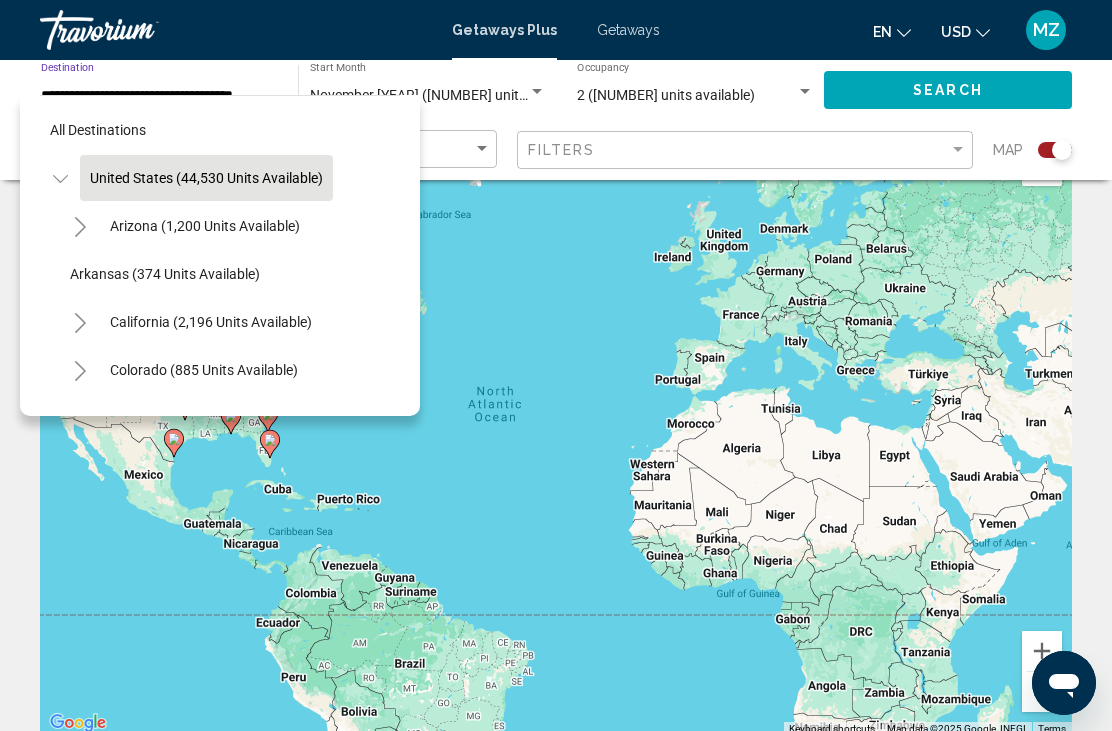 click 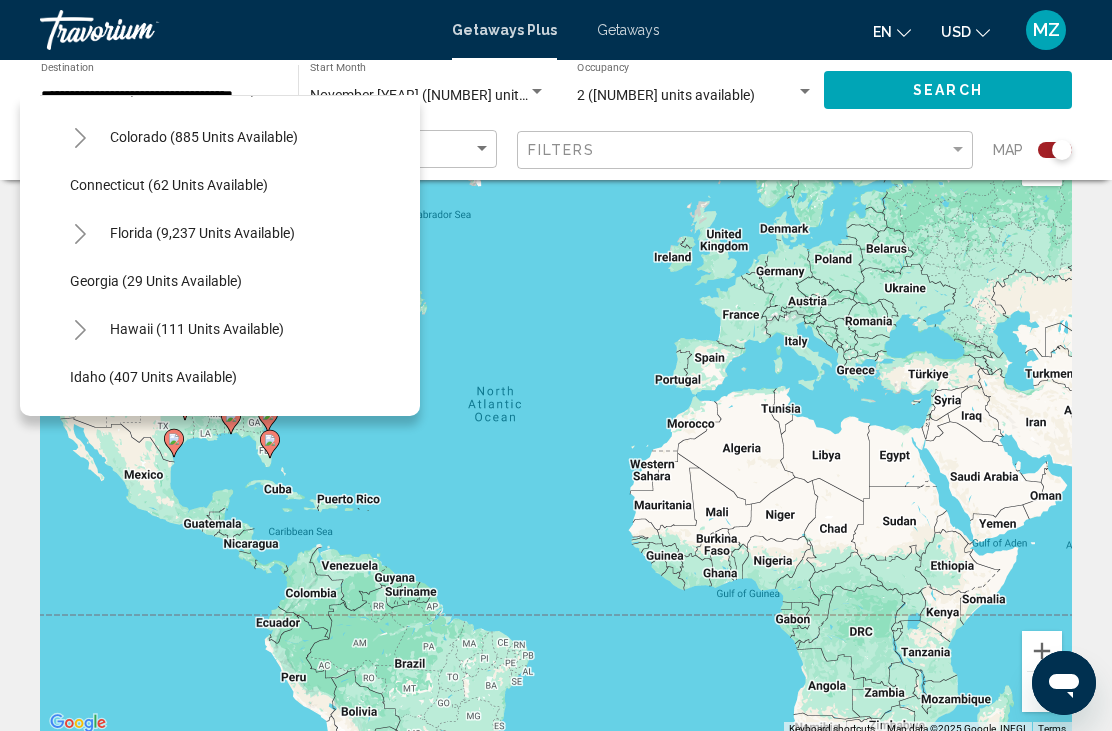 scroll, scrollTop: 522, scrollLeft: 0, axis: vertical 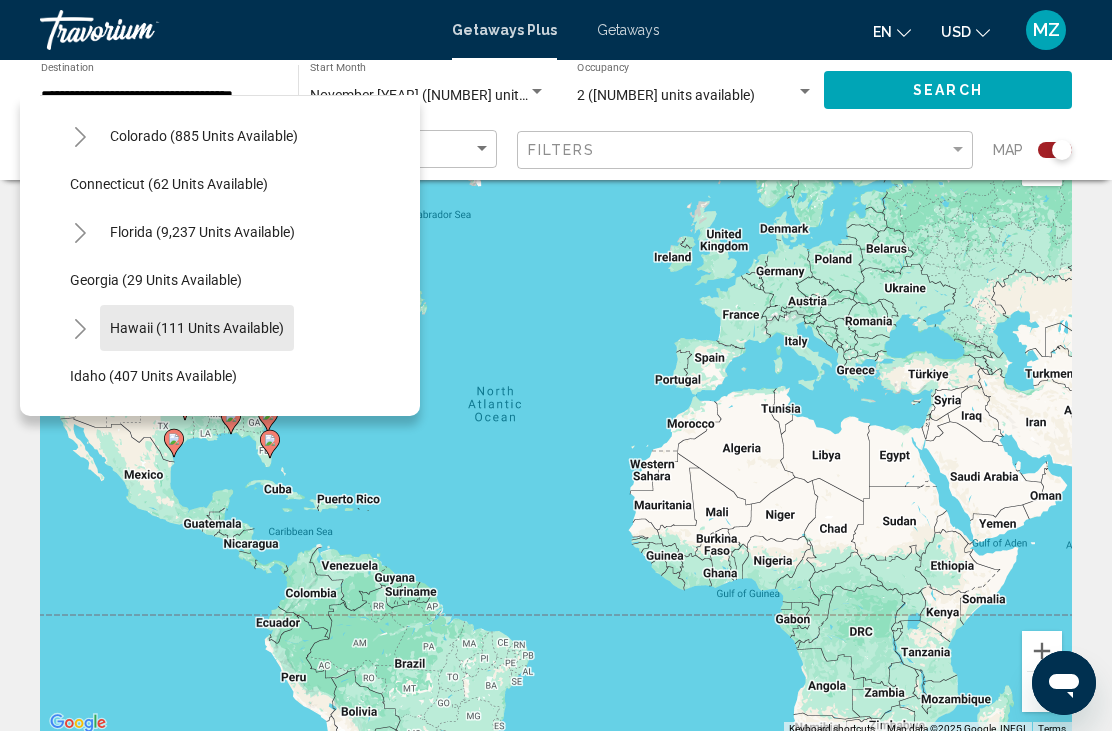 click on "Hawaii (111 units available)" 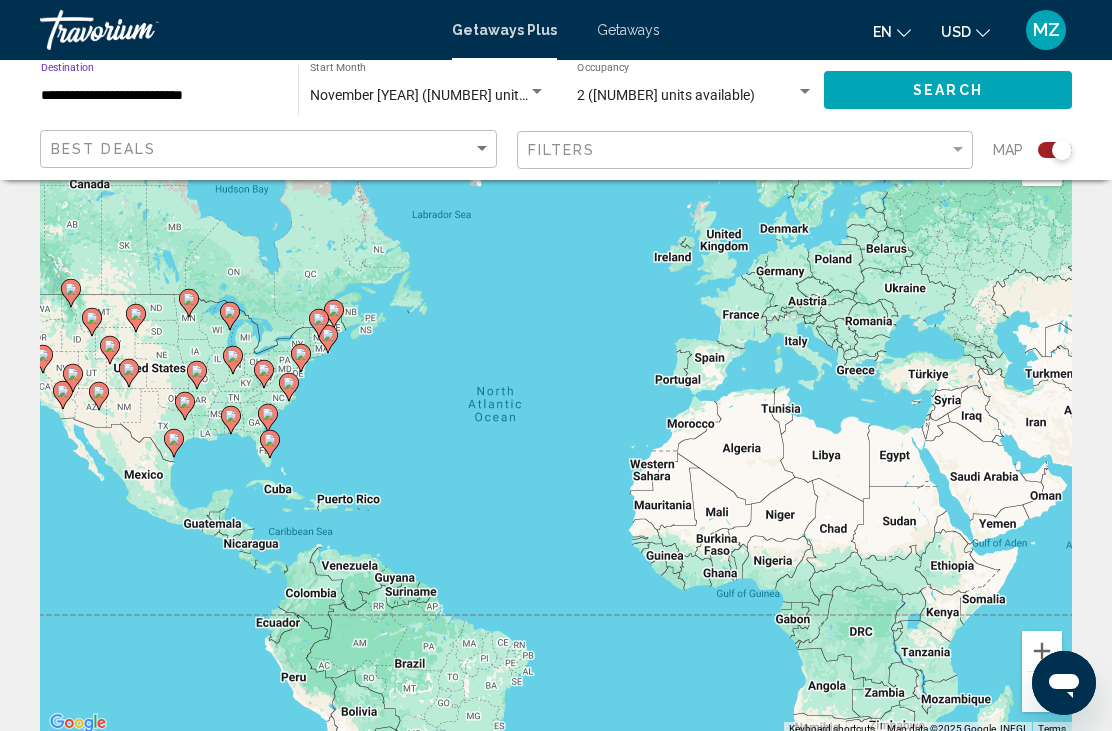 click on "2 (1,965 units available)" at bounding box center [686, 96] 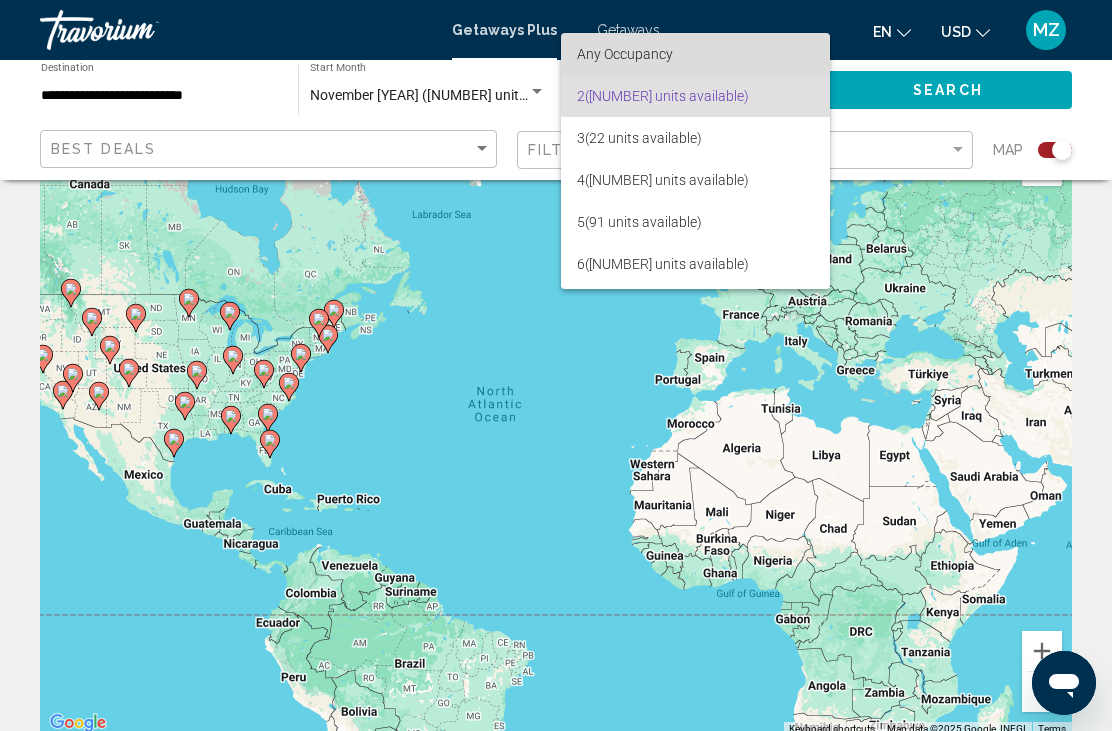 click on "Any Occupancy" at bounding box center [625, 54] 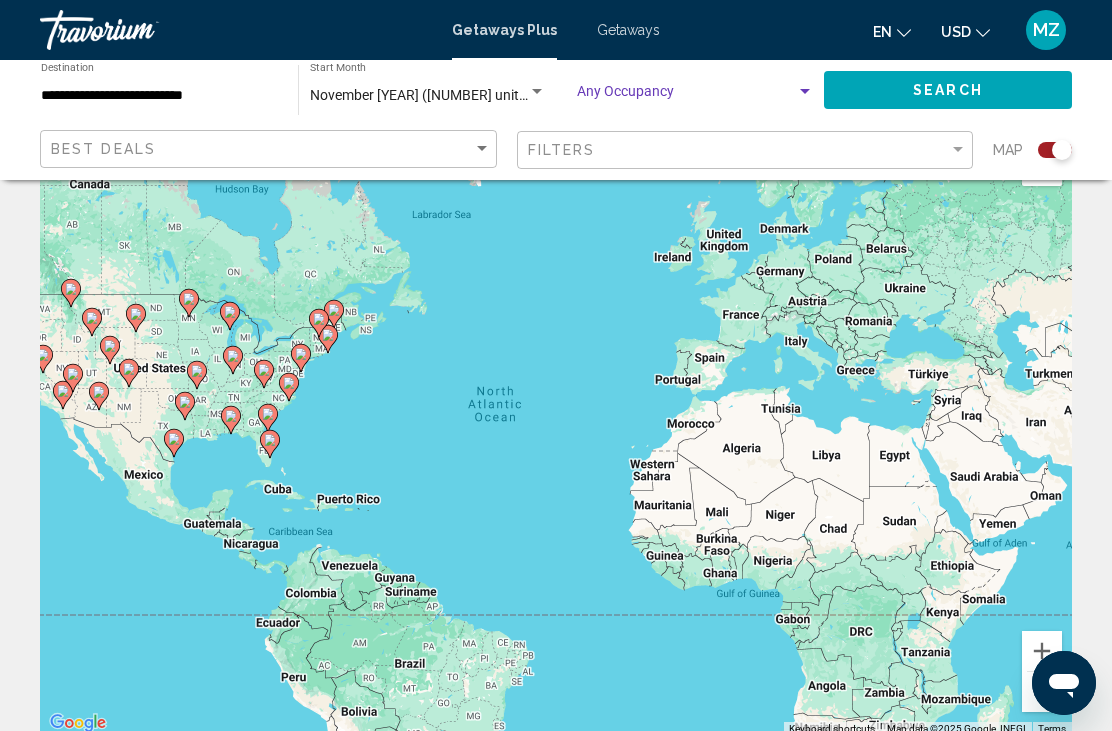 click at bounding box center [805, 92] 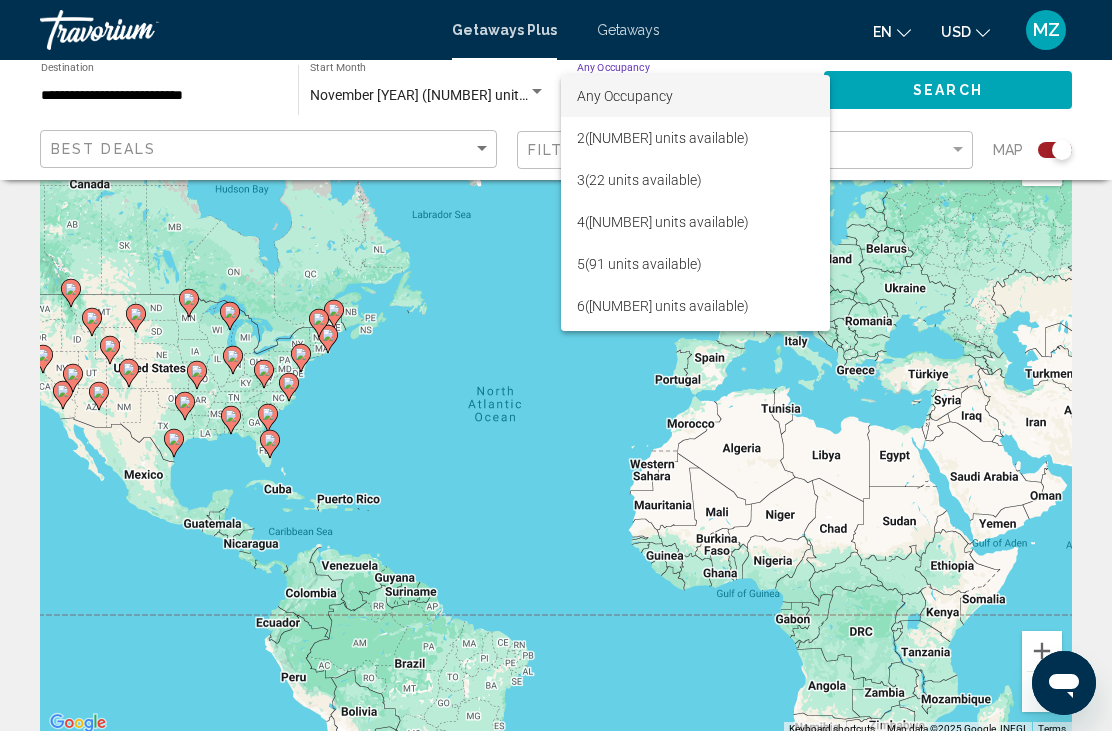 scroll, scrollTop: 0, scrollLeft: 0, axis: both 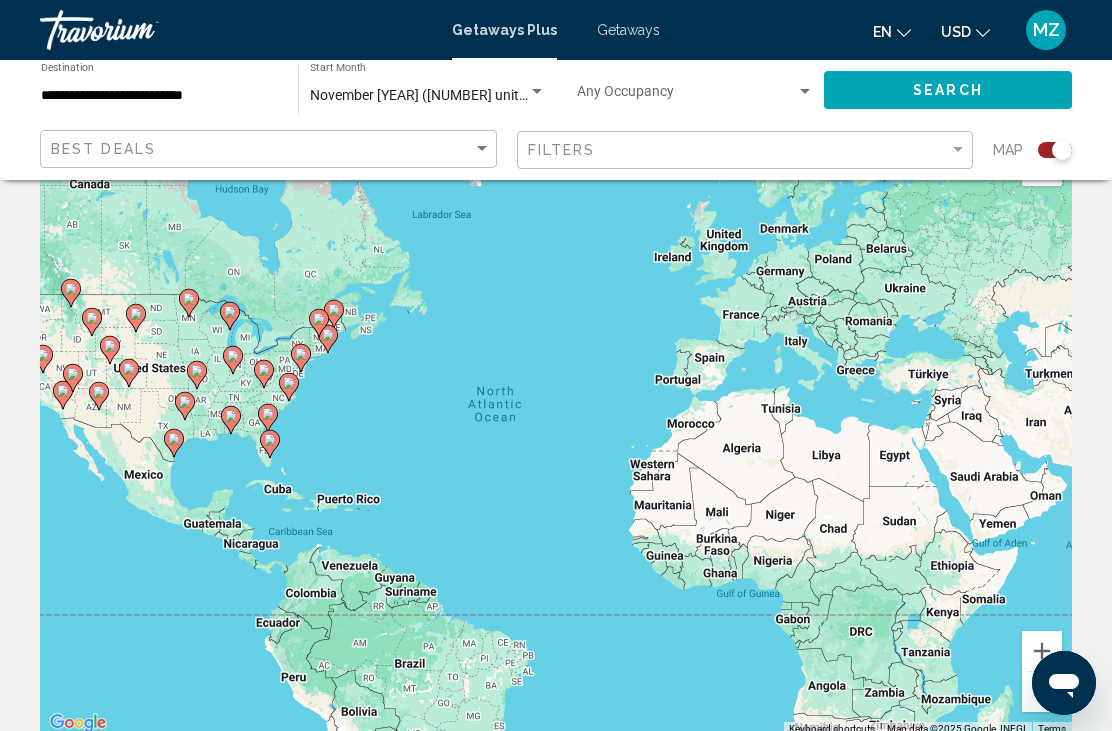 click at bounding box center [805, 92] 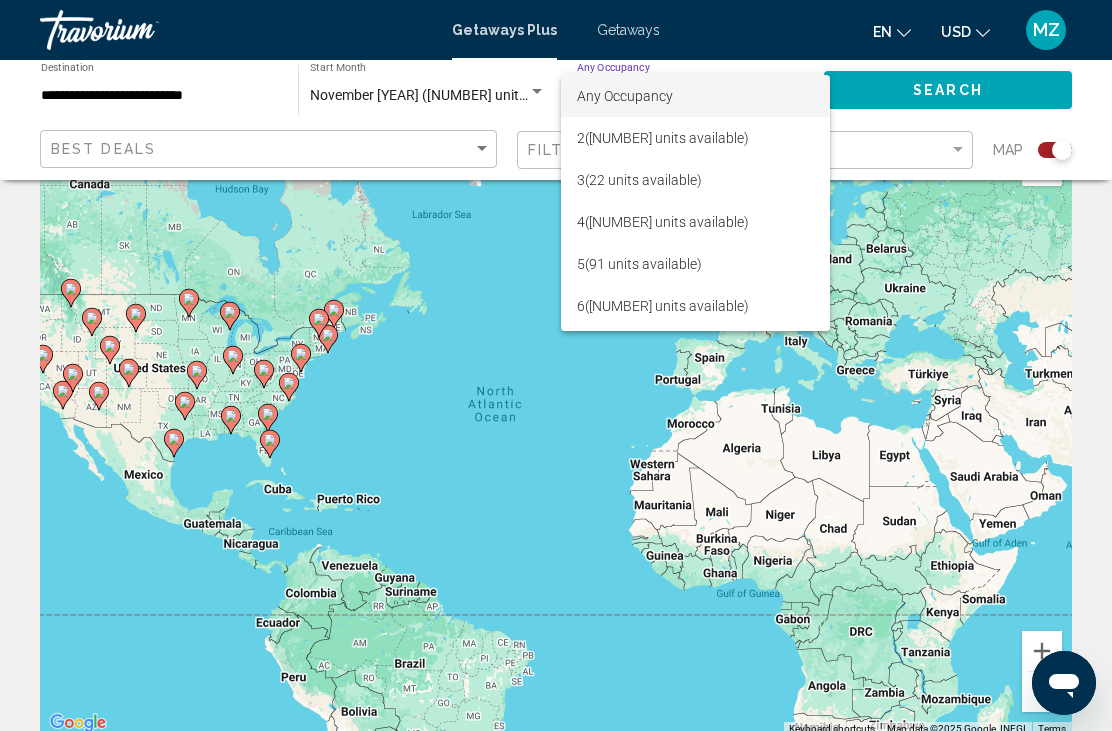 click at bounding box center [556, 365] 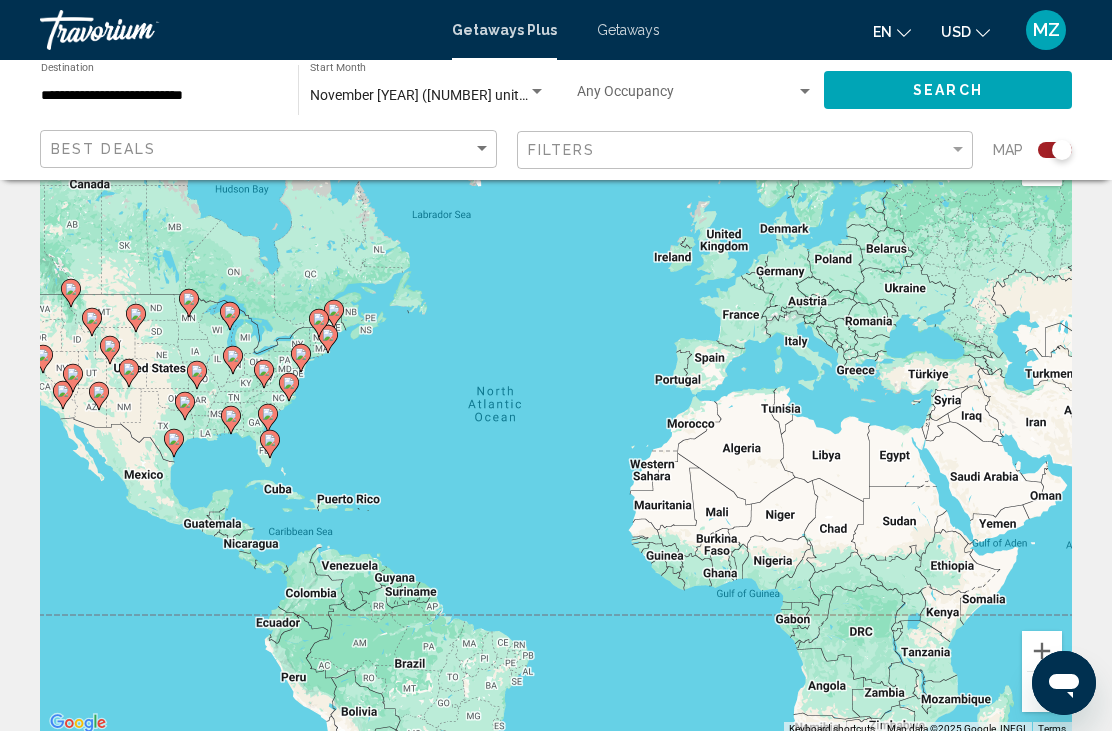 scroll, scrollTop: 0, scrollLeft: 0, axis: both 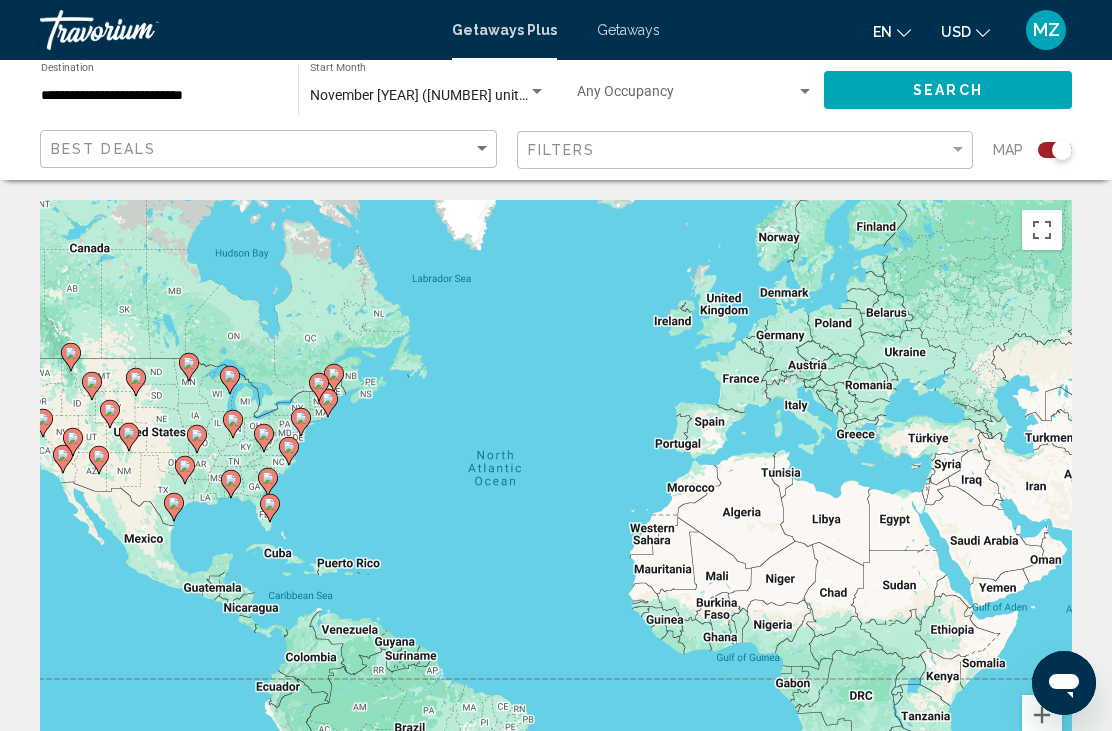 click at bounding box center [686, 96] 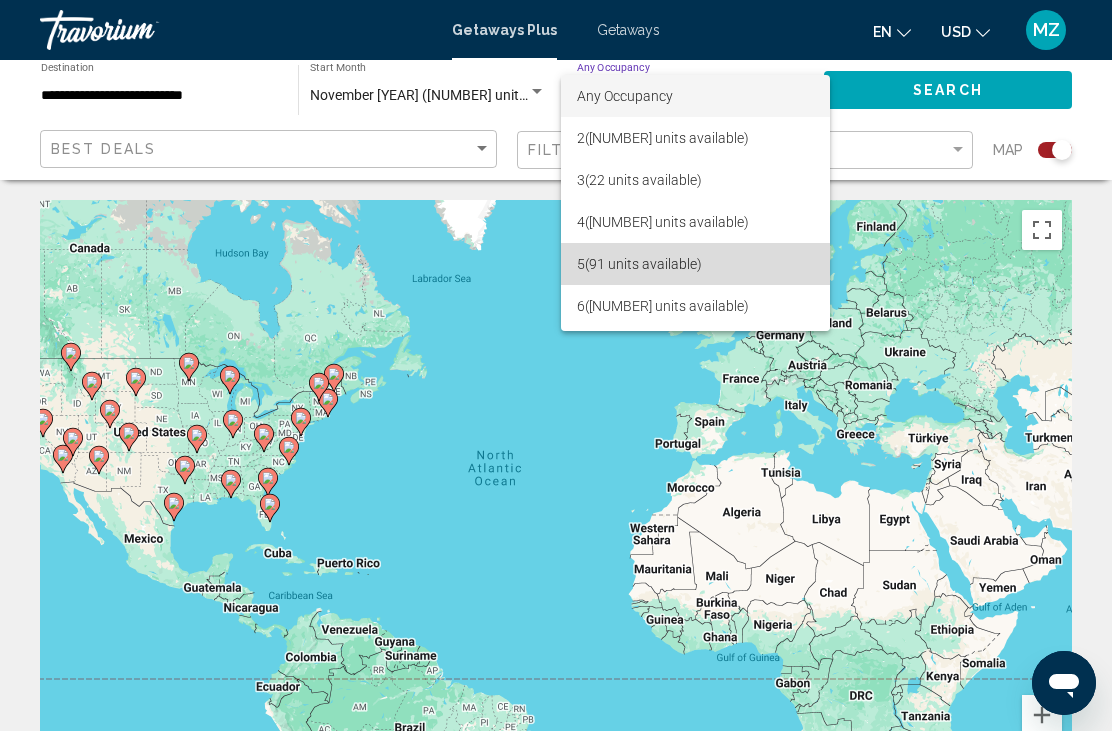 click on "5  (91 units available)" at bounding box center (695, 264) 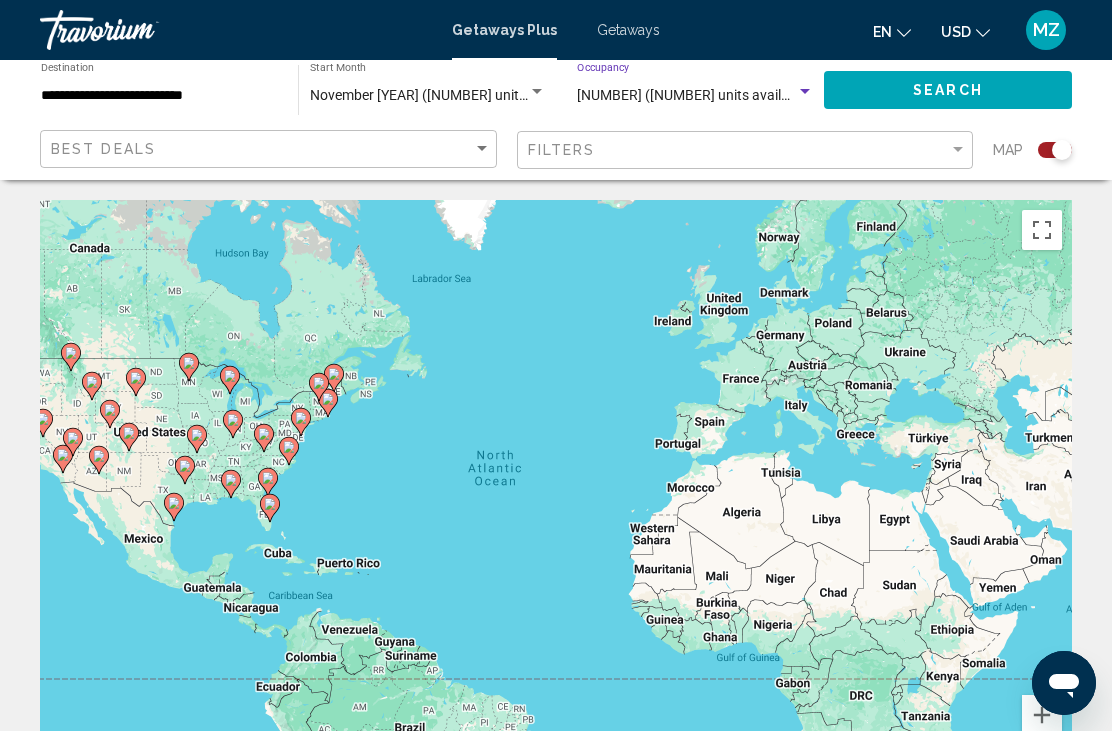 click on "Search" 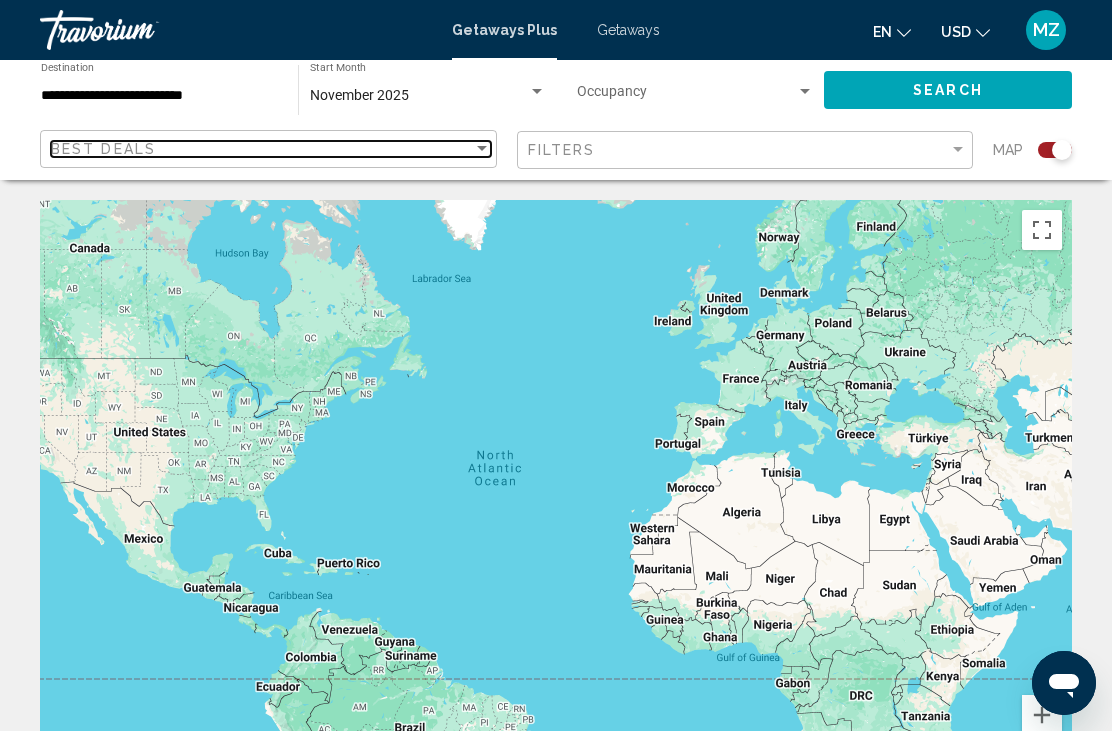click at bounding box center (482, 149) 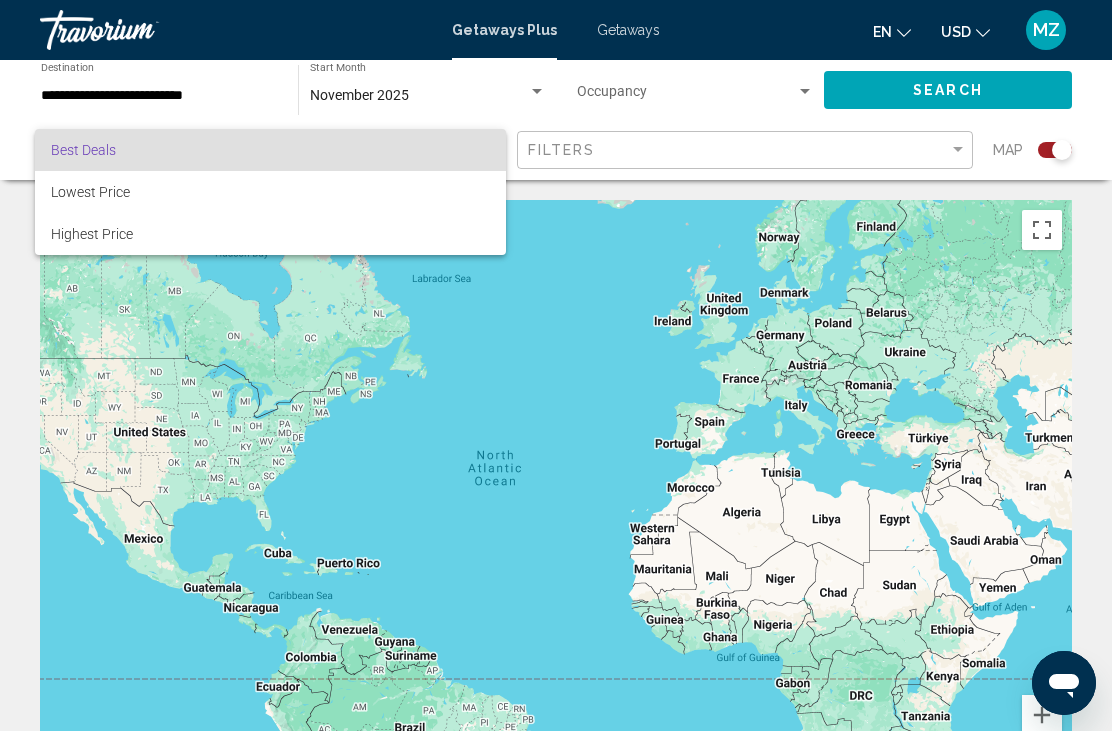 click at bounding box center (556, 365) 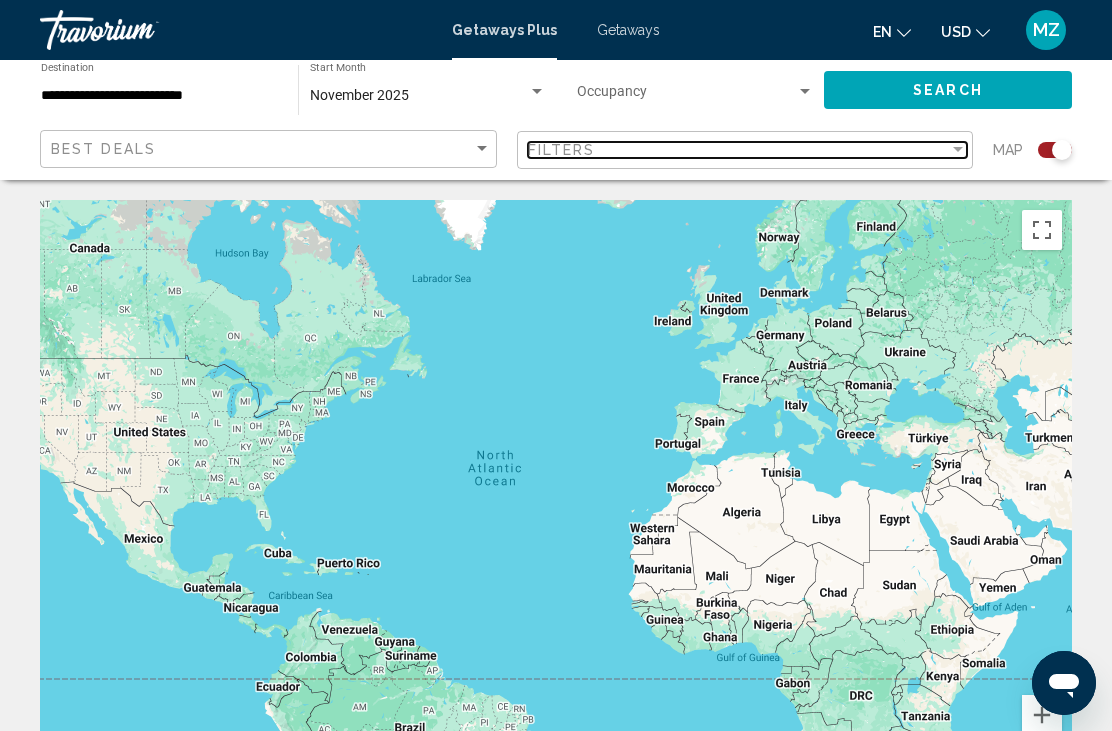 click at bounding box center [958, 149] 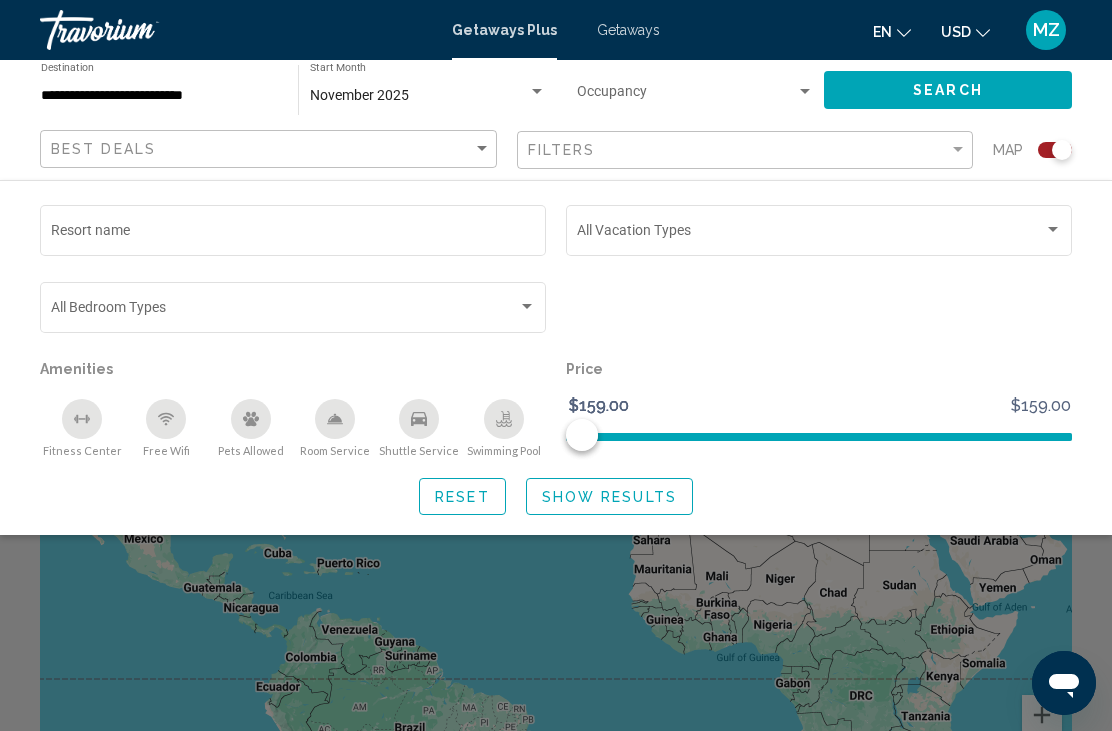 click on "Resort name" at bounding box center (293, 234) 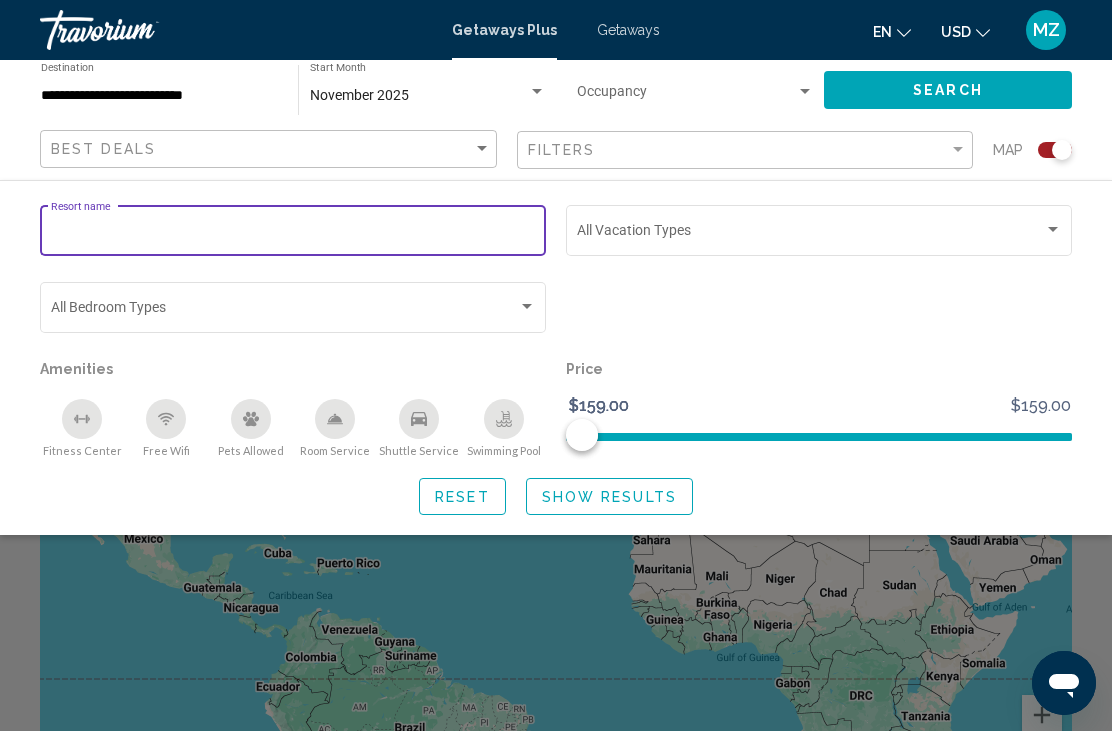 click 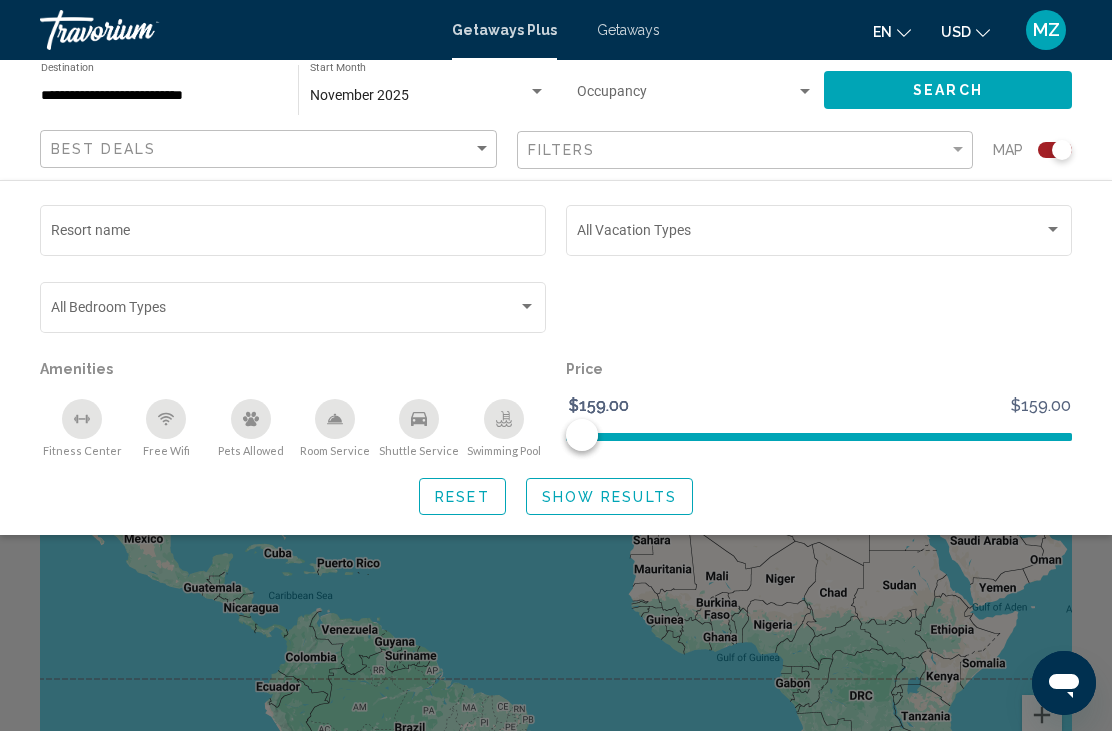 click at bounding box center [527, 307] 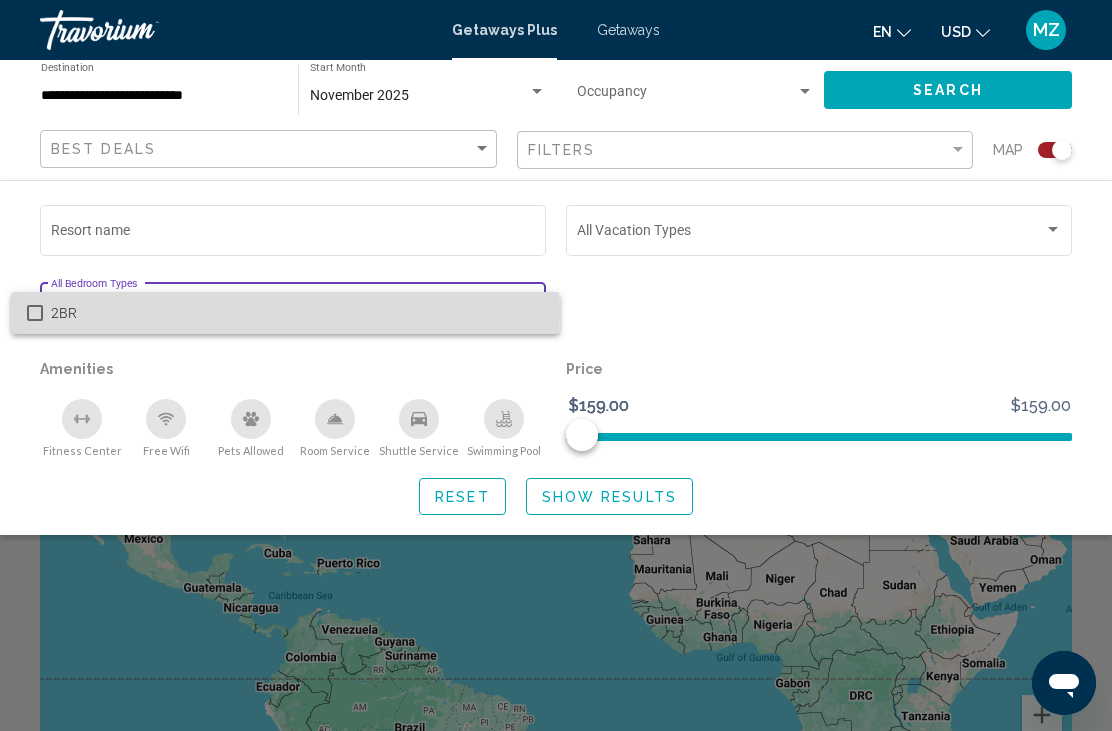 click on "2BR" at bounding box center [285, 313] 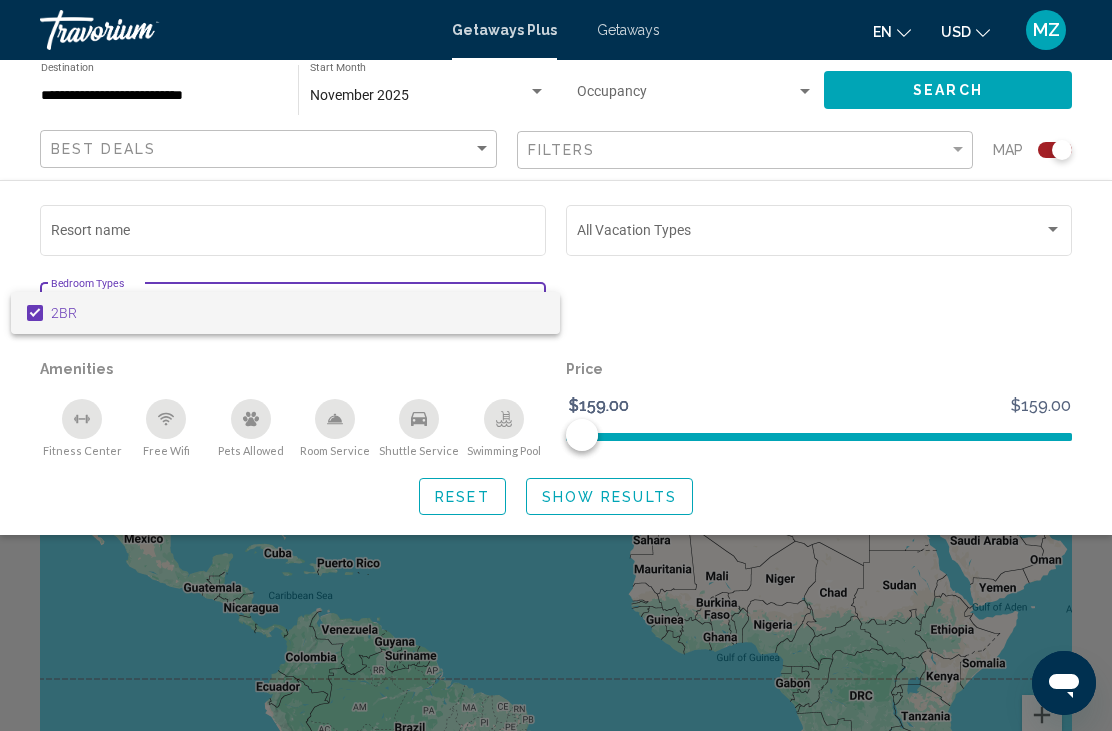 click at bounding box center [556, 365] 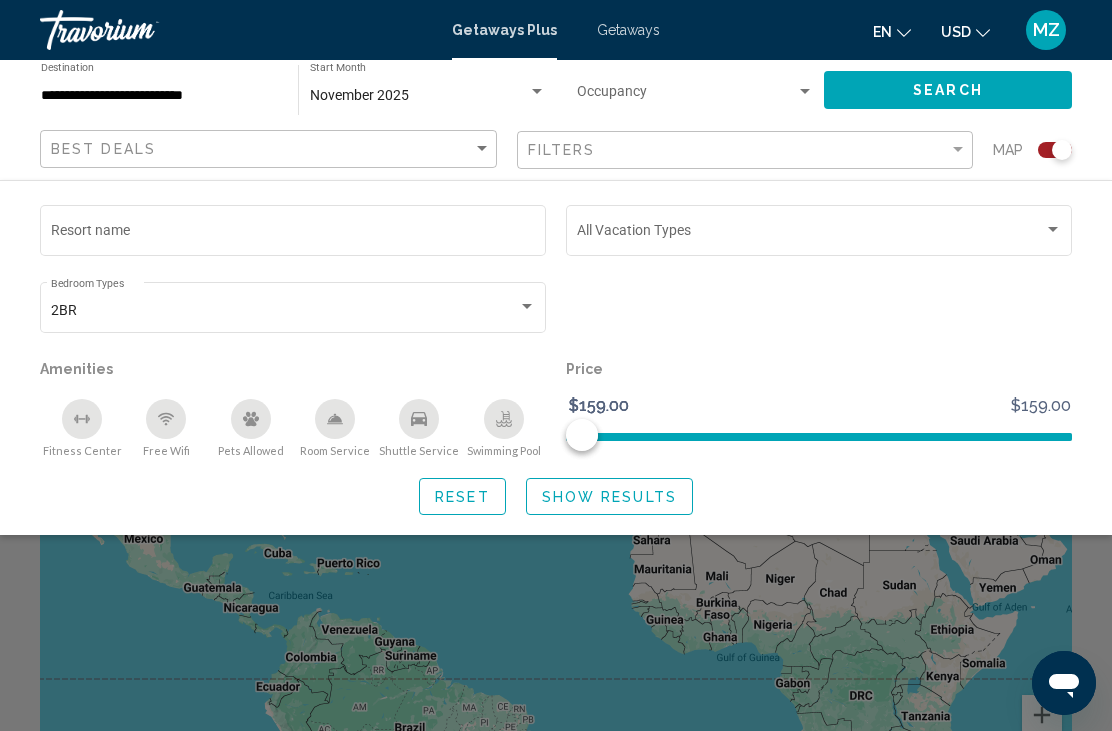 click at bounding box center (1053, 230) 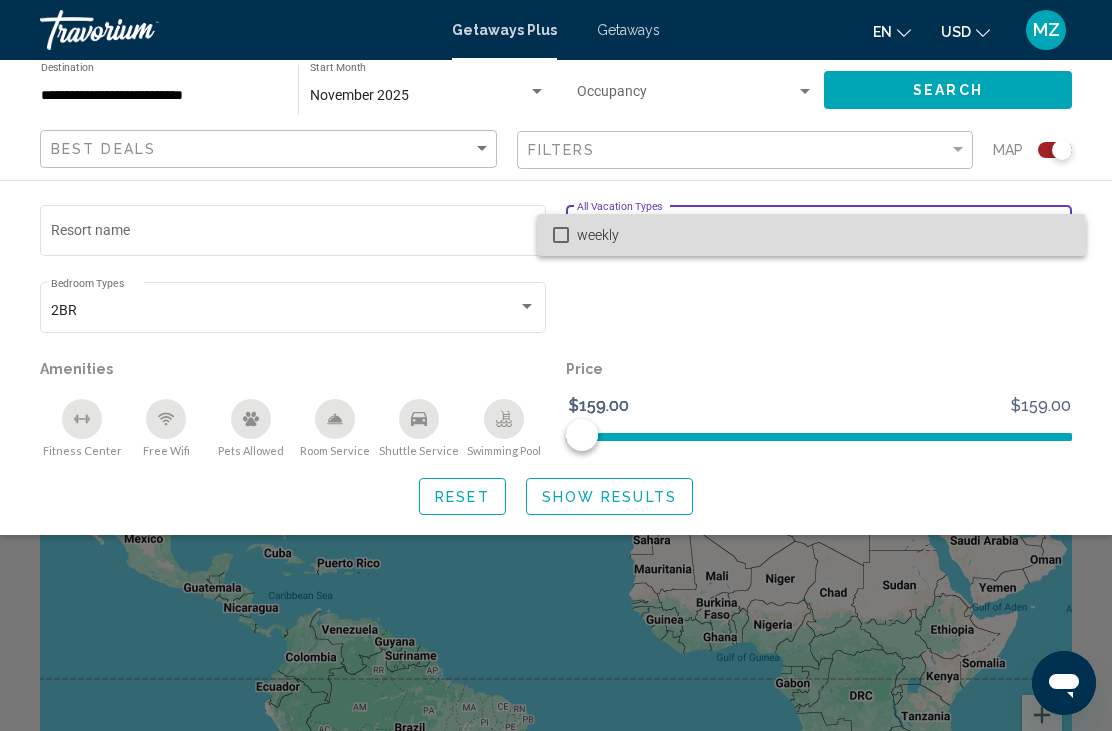 click at bounding box center (561, 235) 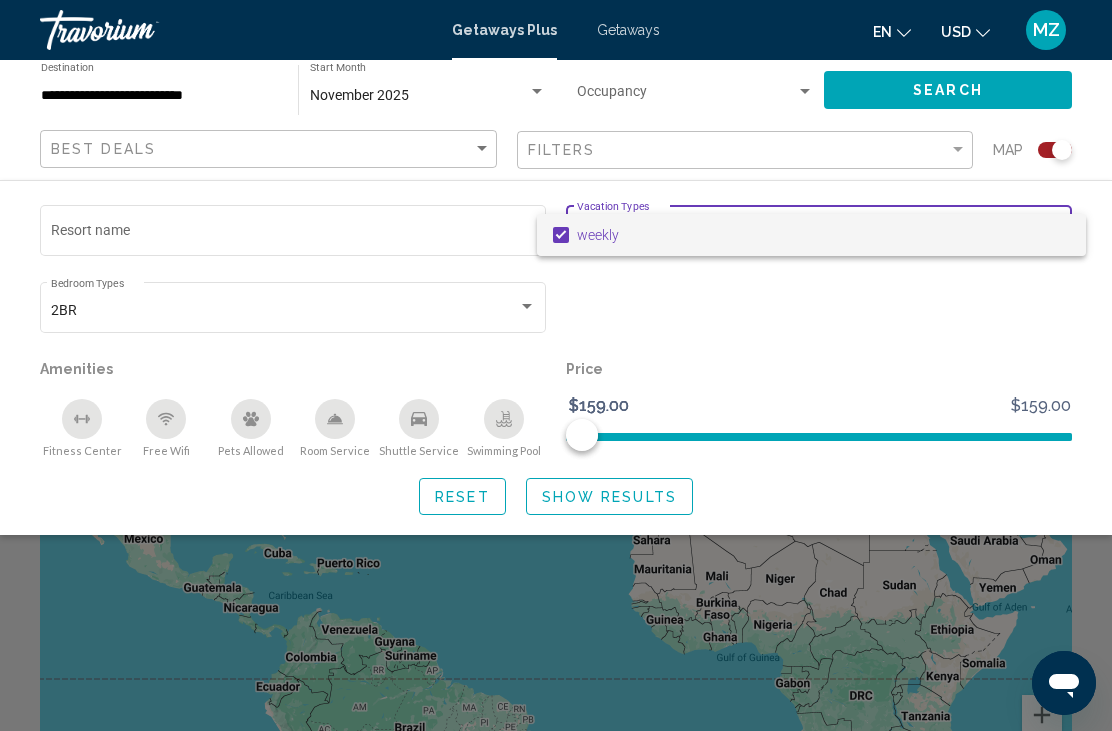 click at bounding box center [556, 365] 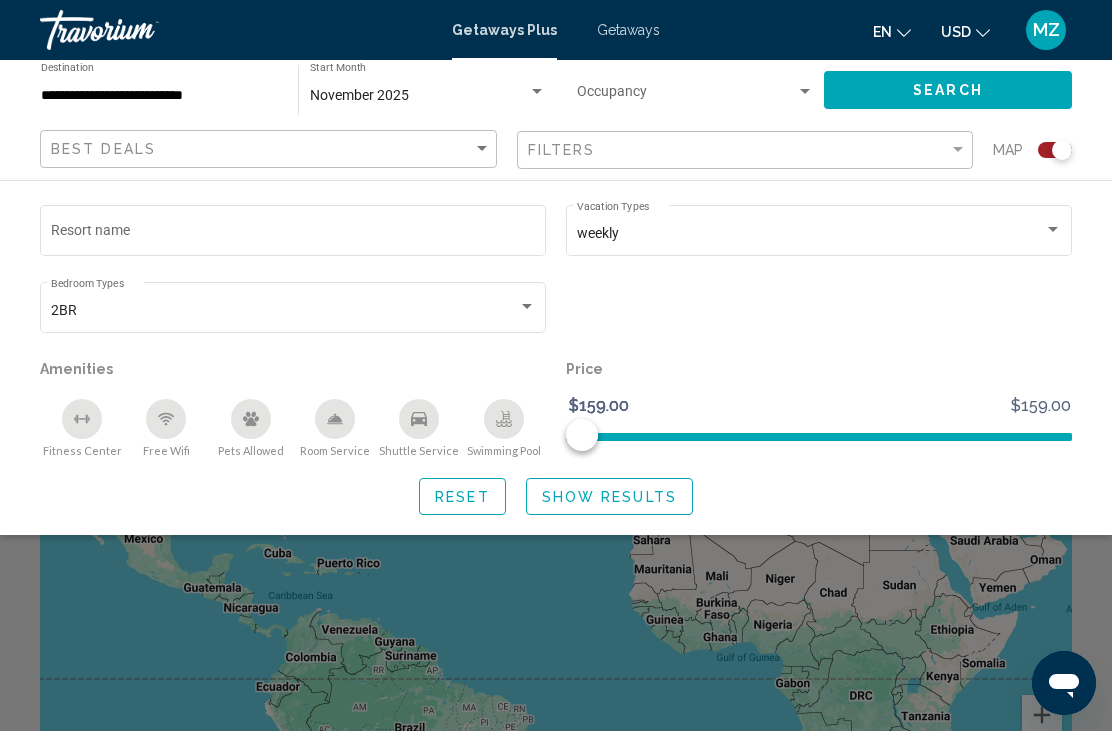 click on "Search" 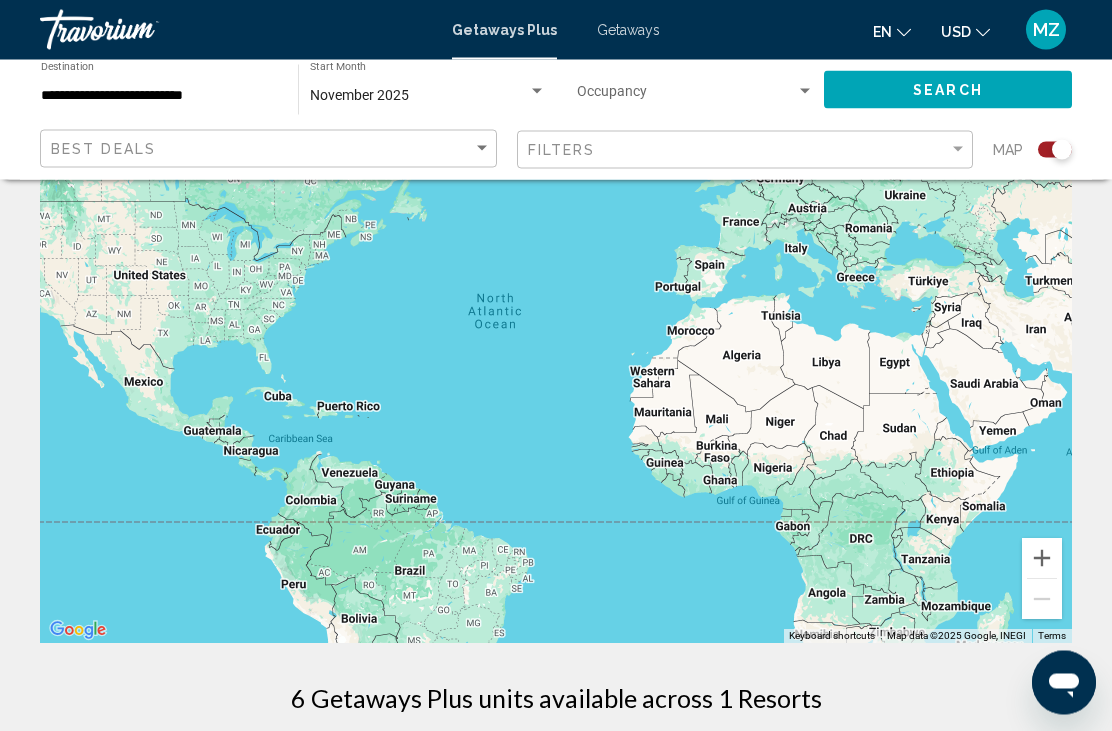 scroll, scrollTop: 144, scrollLeft: 0, axis: vertical 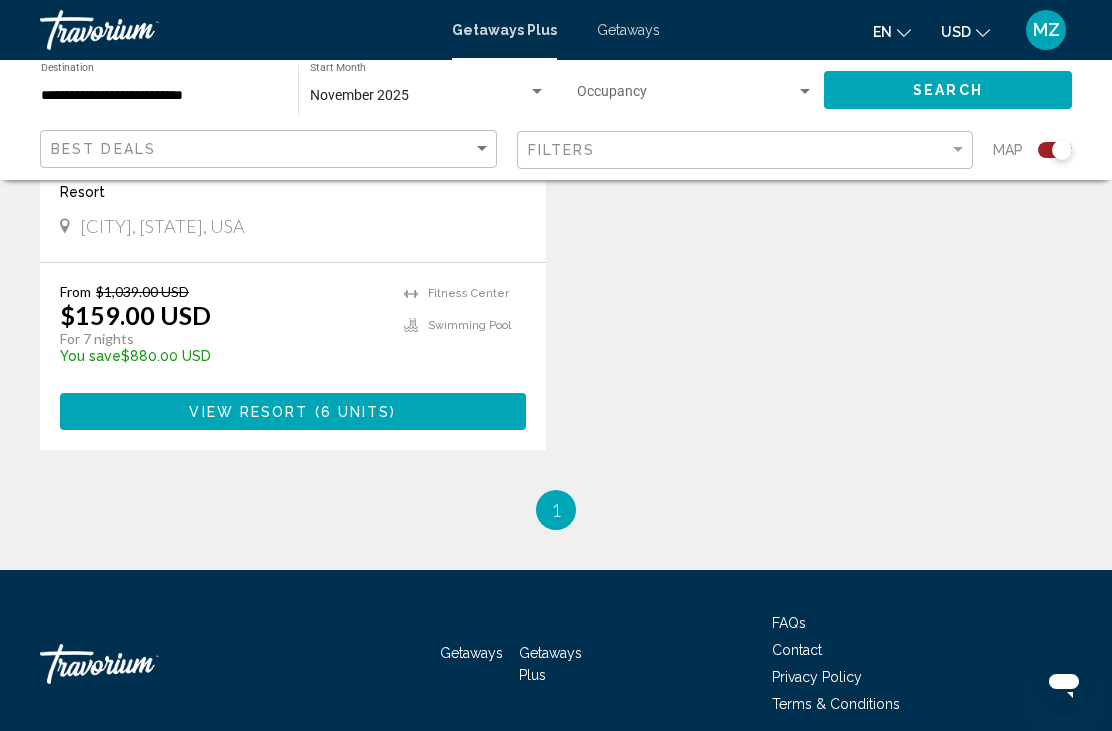 click on "You're on page  1" at bounding box center (556, 510) 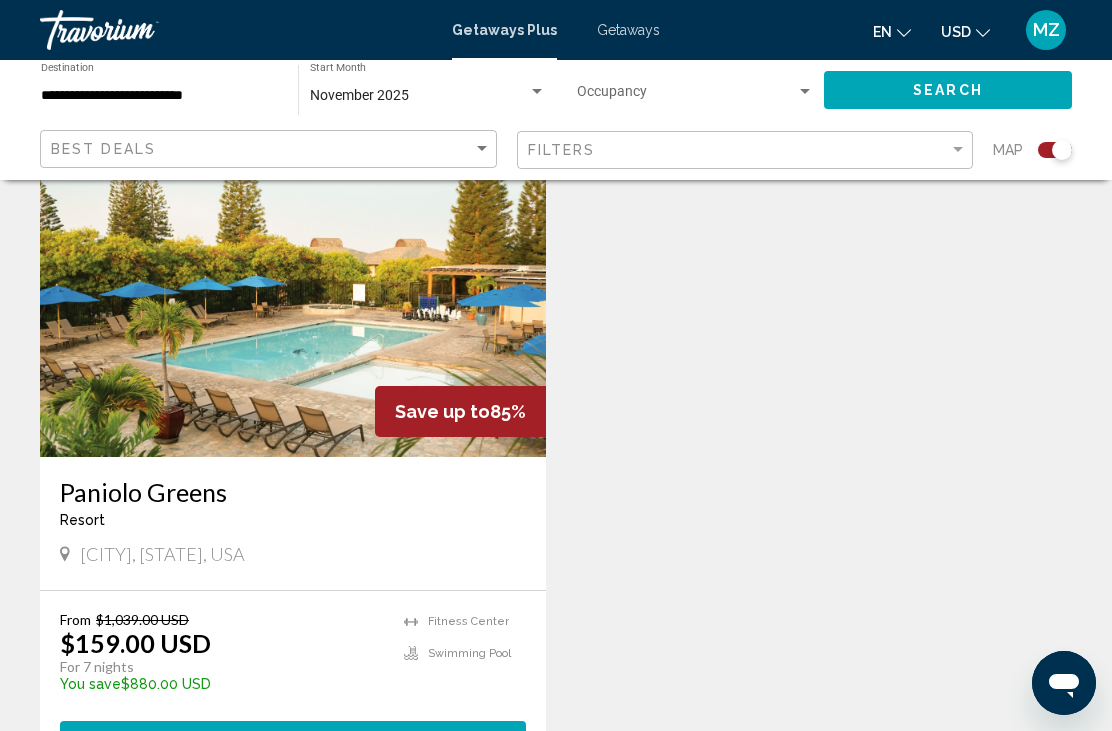 scroll, scrollTop: 728, scrollLeft: 0, axis: vertical 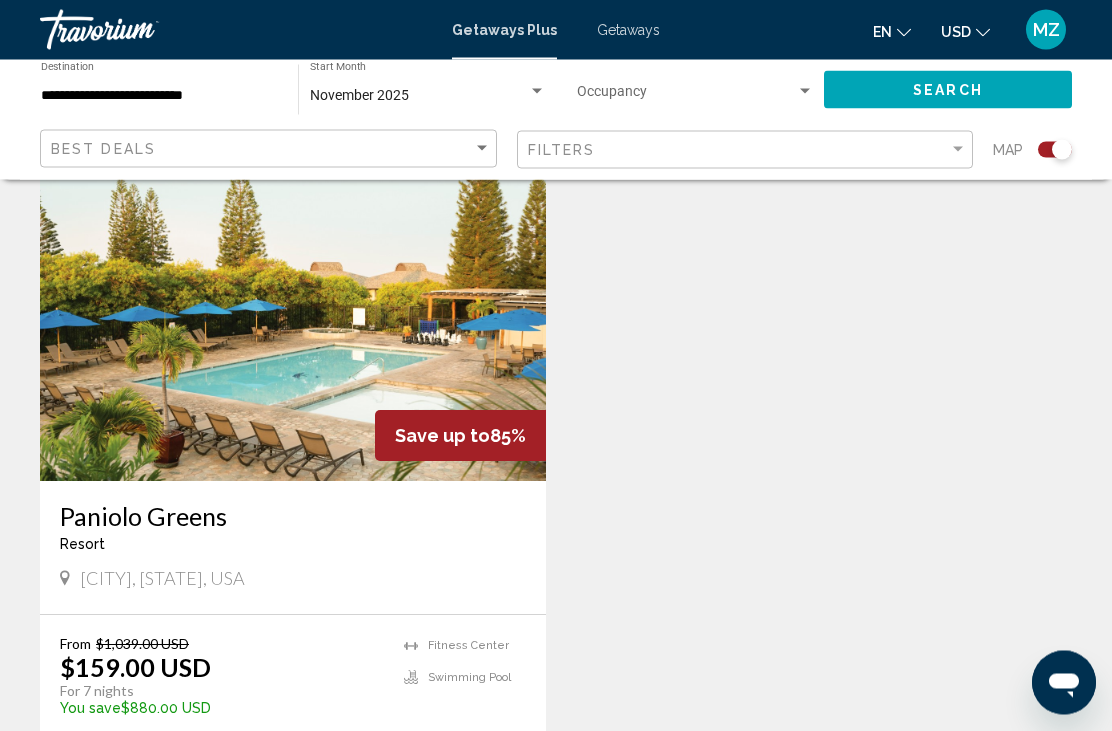 click at bounding box center (293, 322) 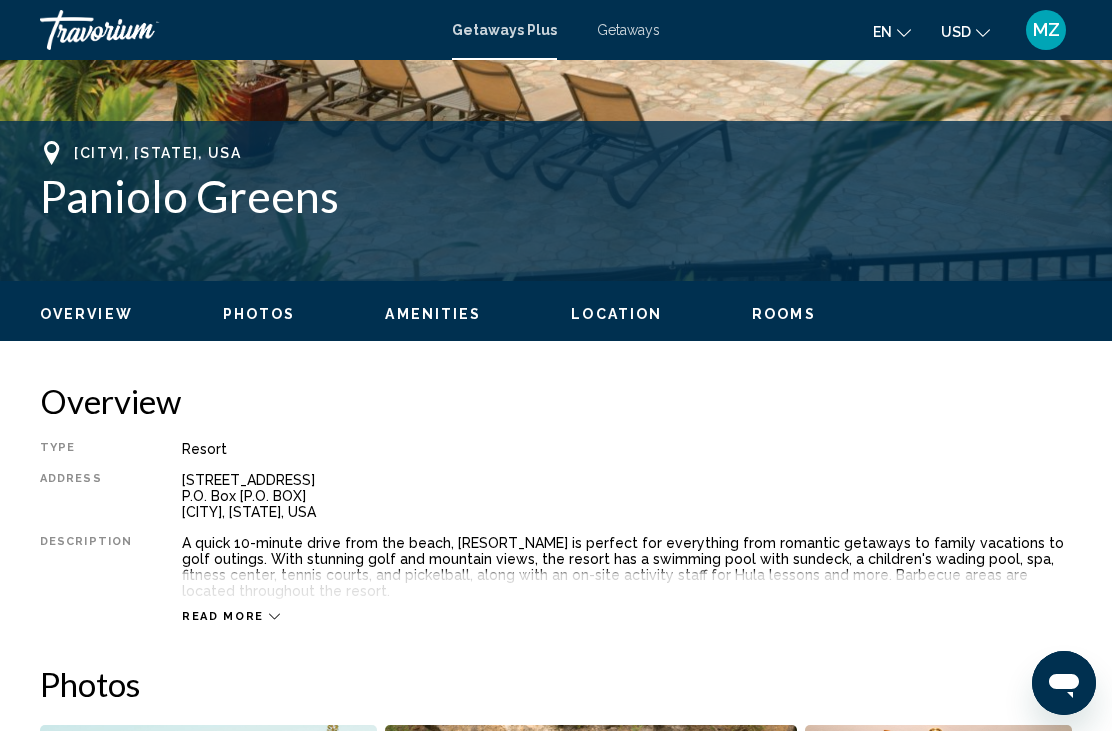 scroll, scrollTop: 0, scrollLeft: 0, axis: both 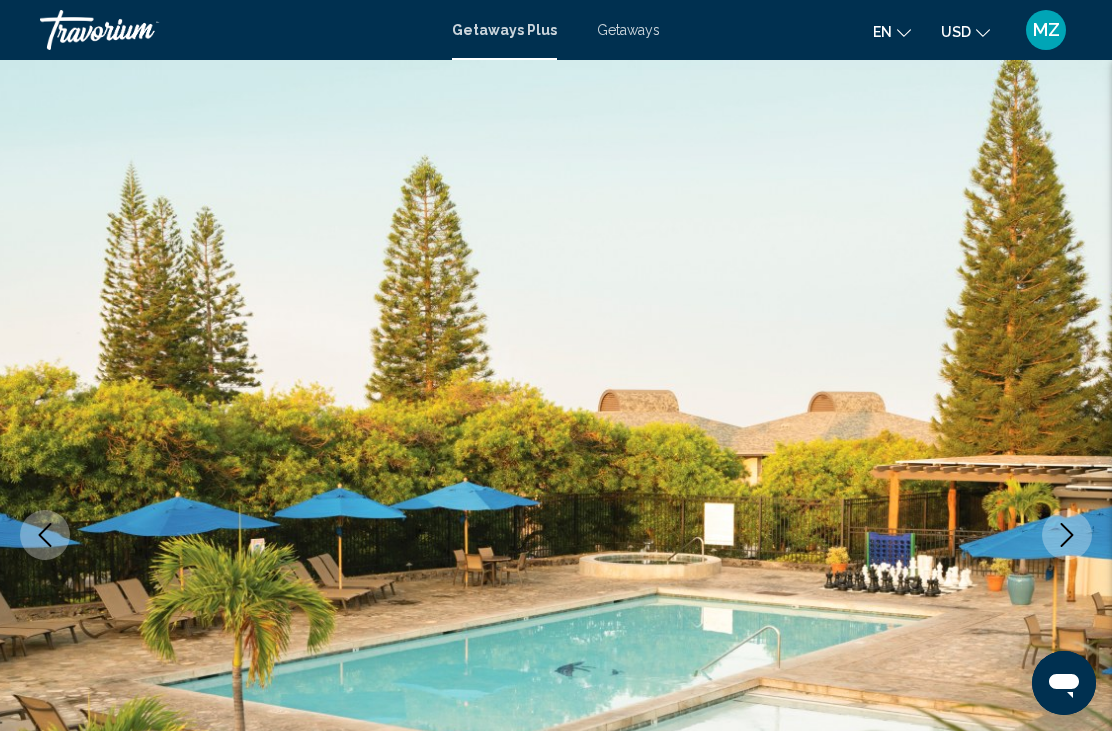 click 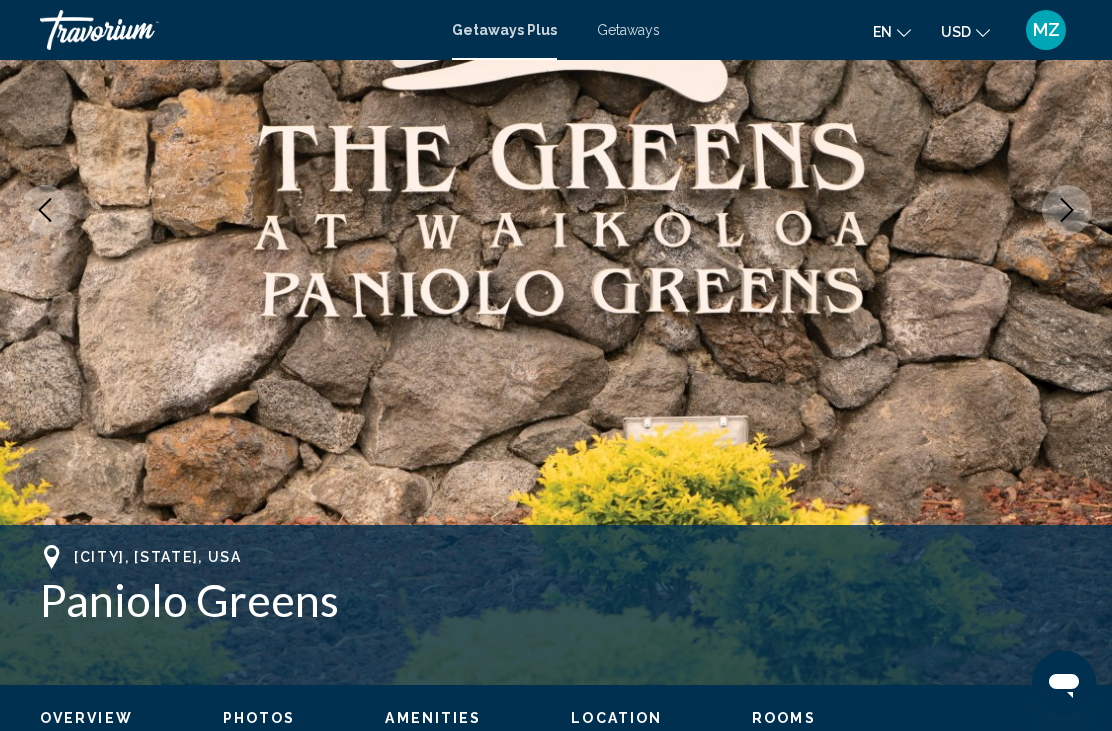 scroll, scrollTop: 259, scrollLeft: 0, axis: vertical 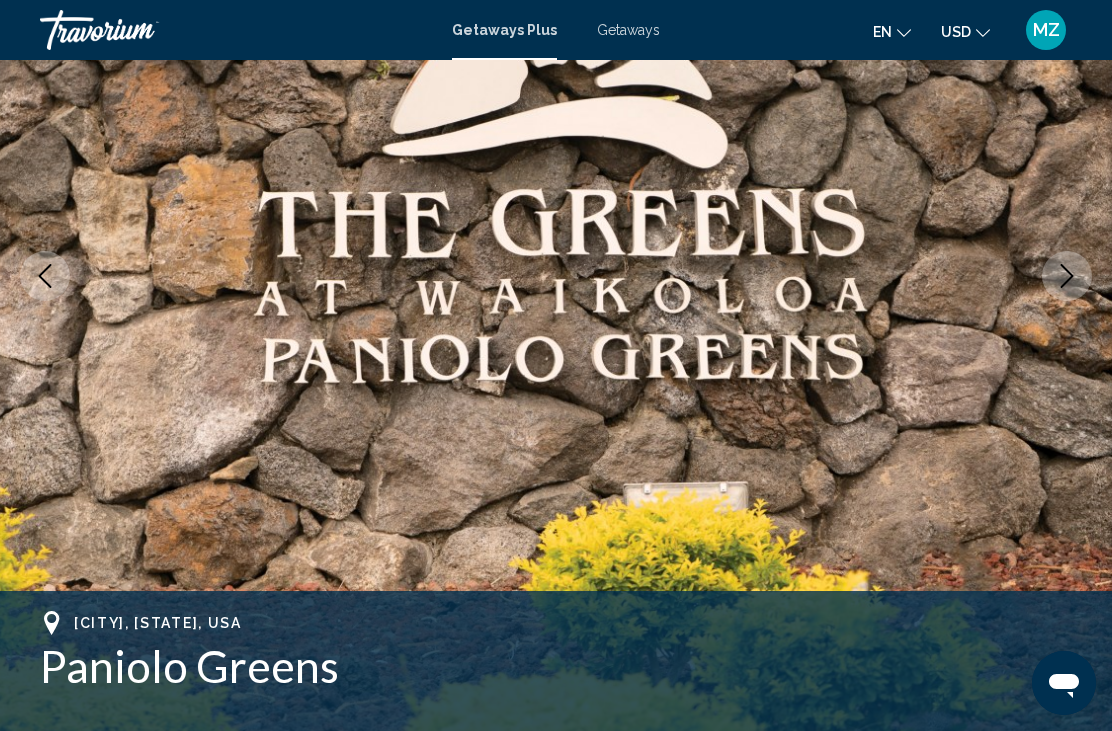 click 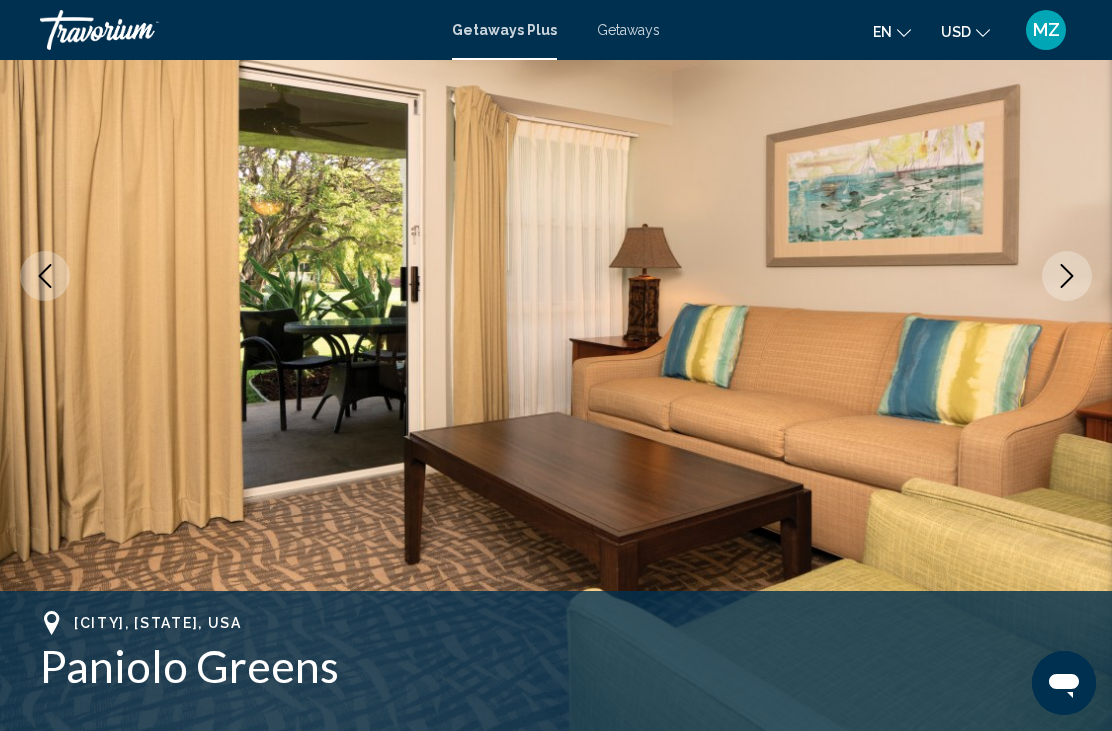 click 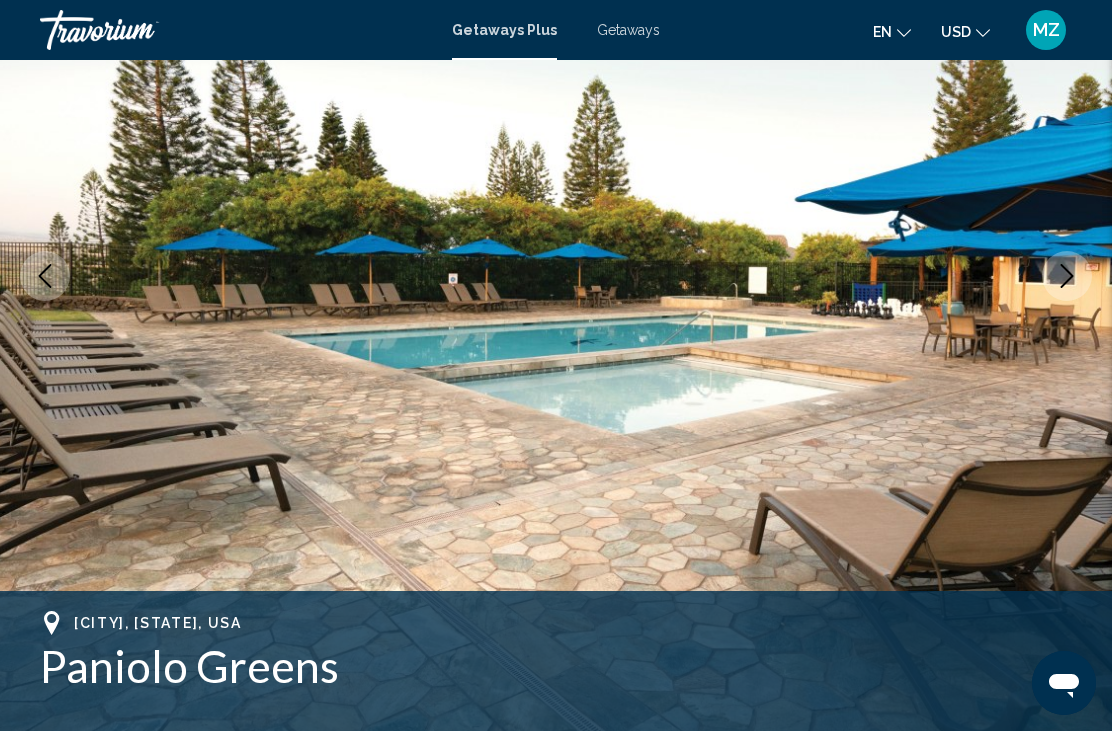 click 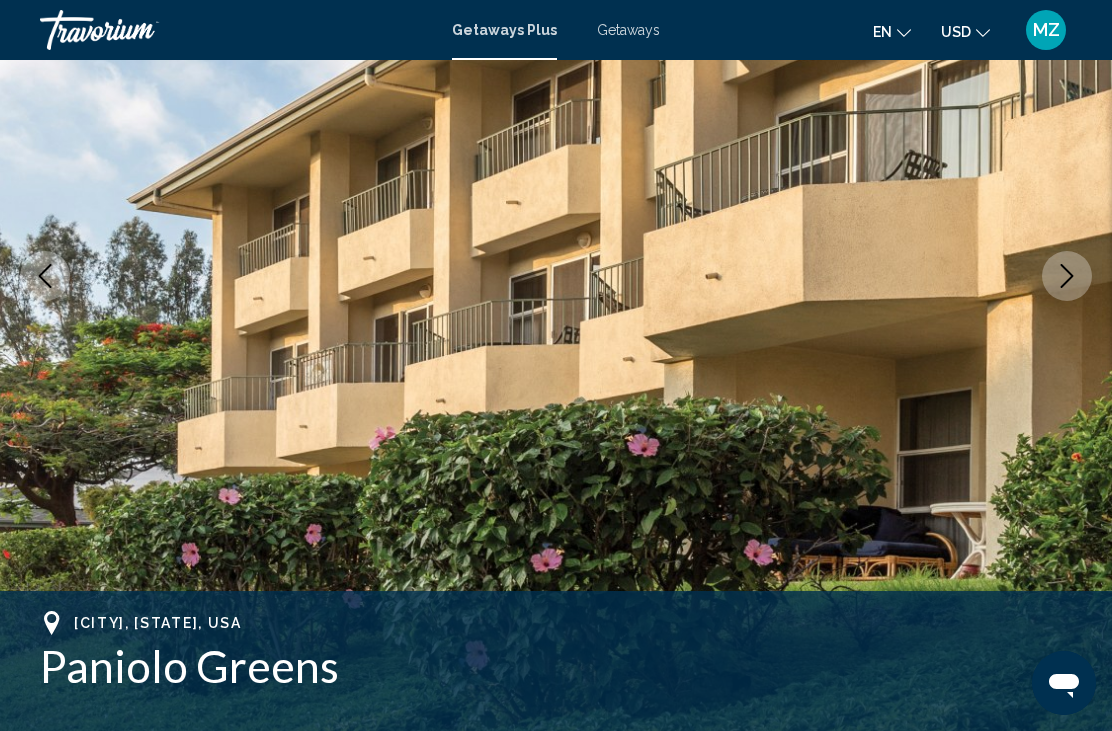 click 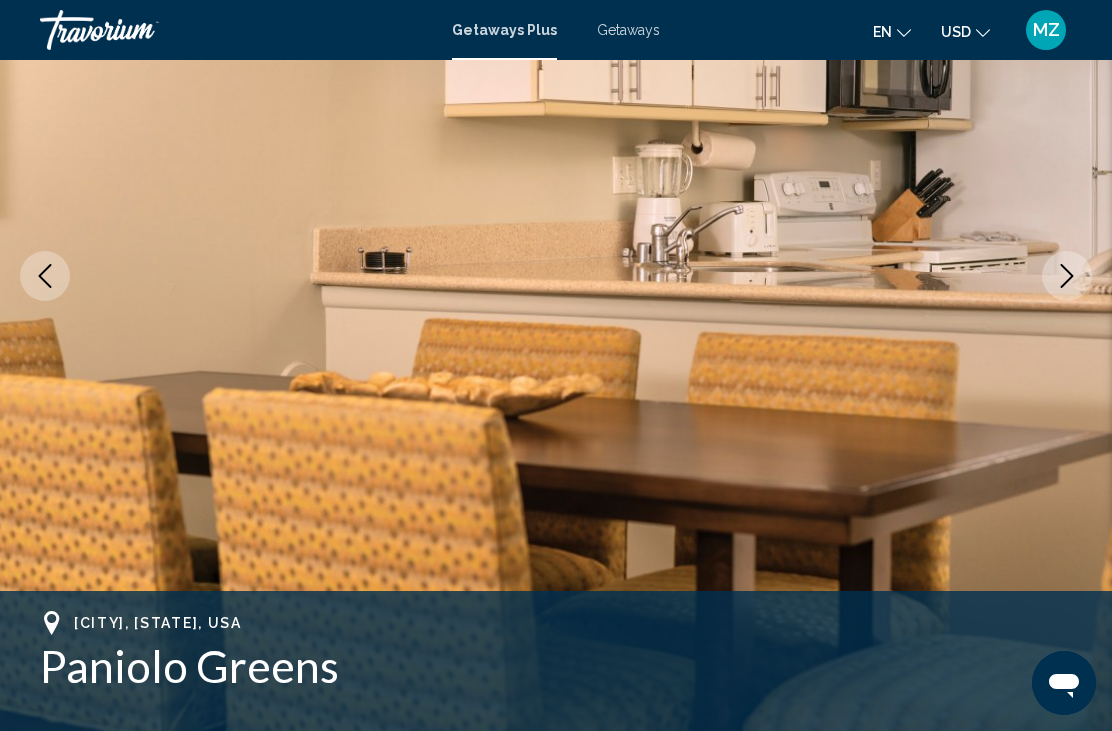 click 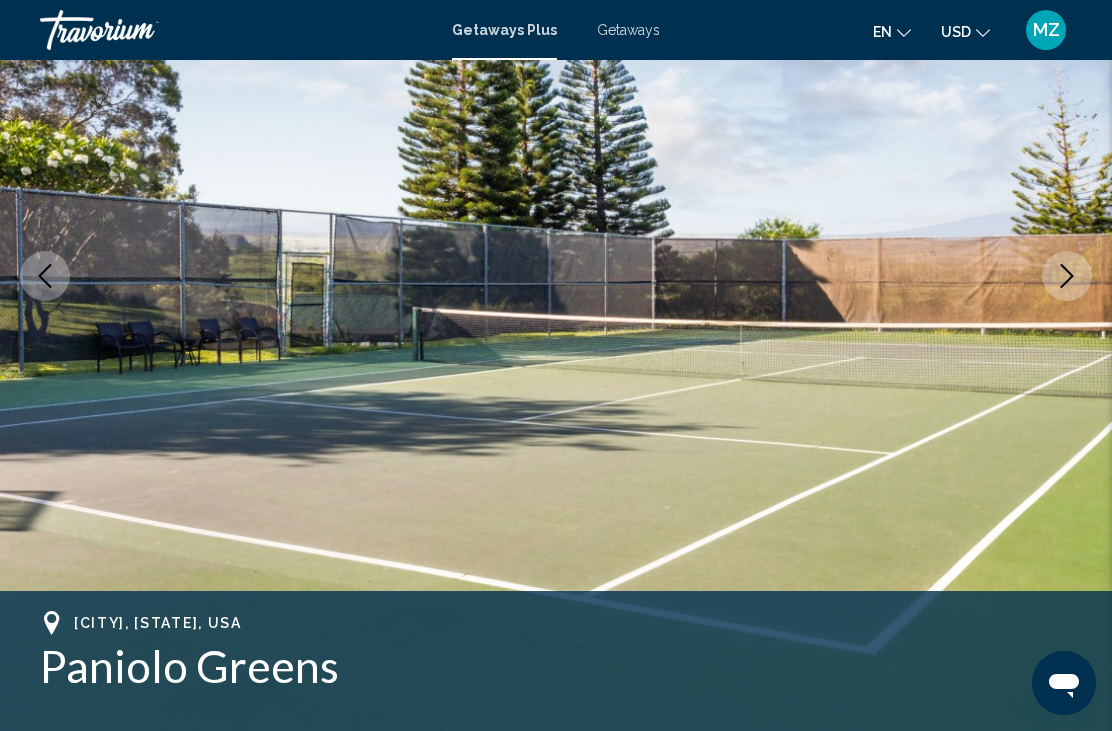 click 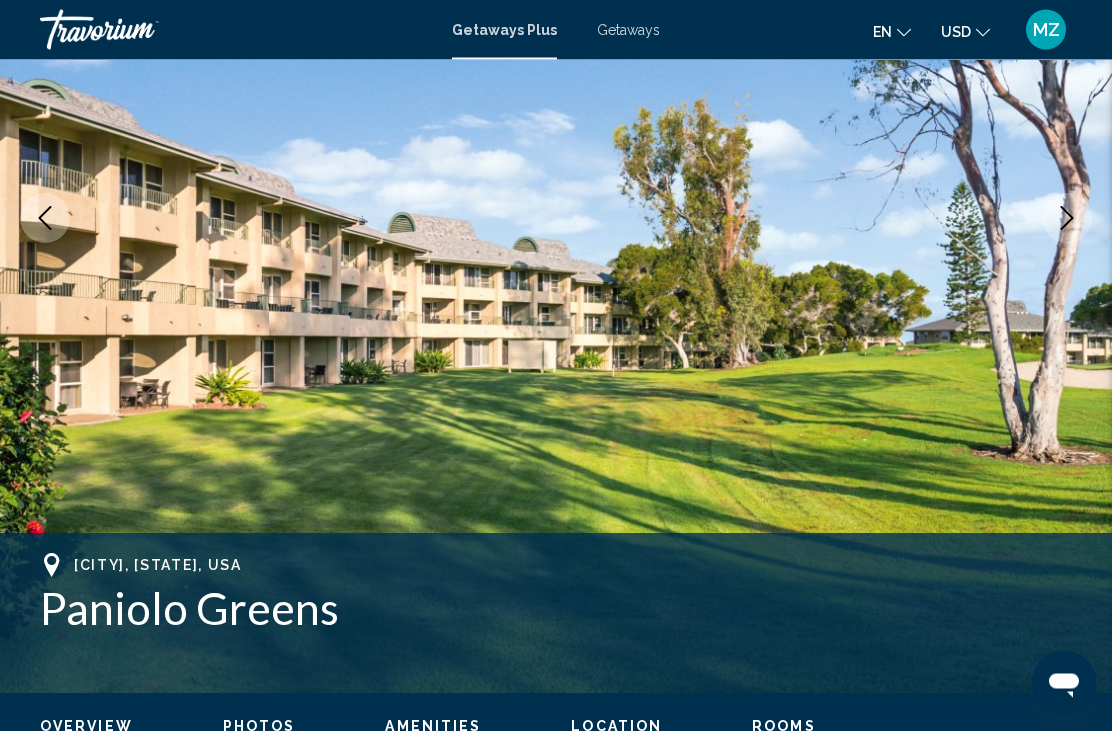 click 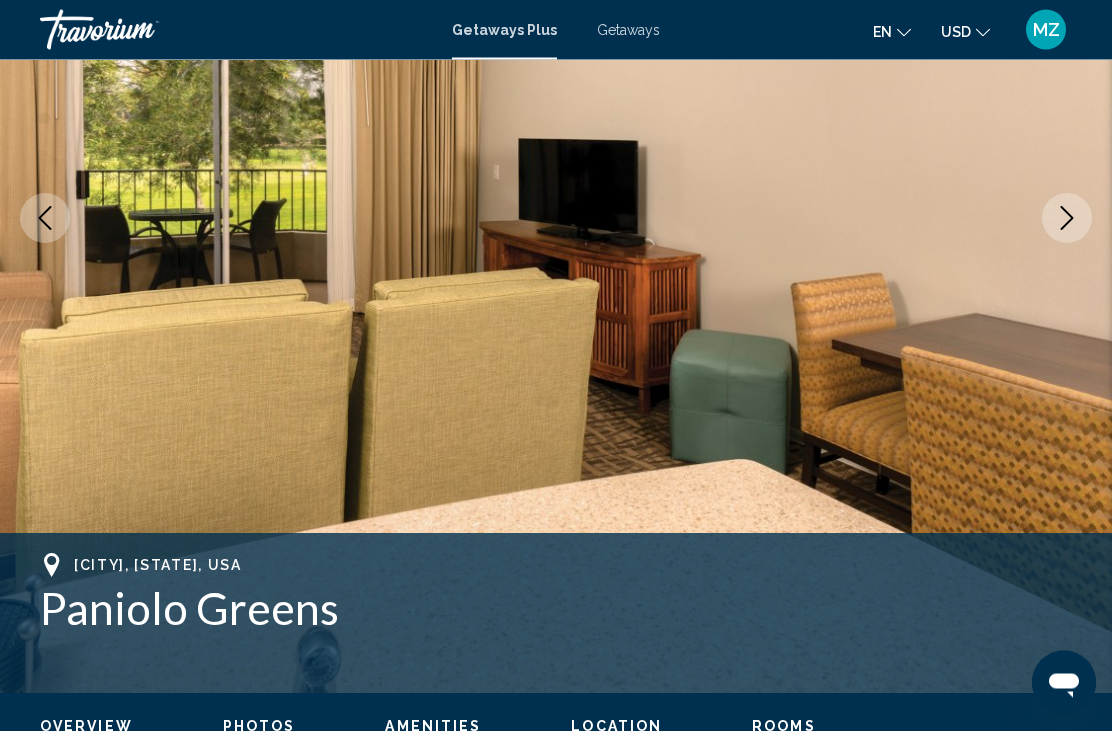 scroll, scrollTop: 317, scrollLeft: 0, axis: vertical 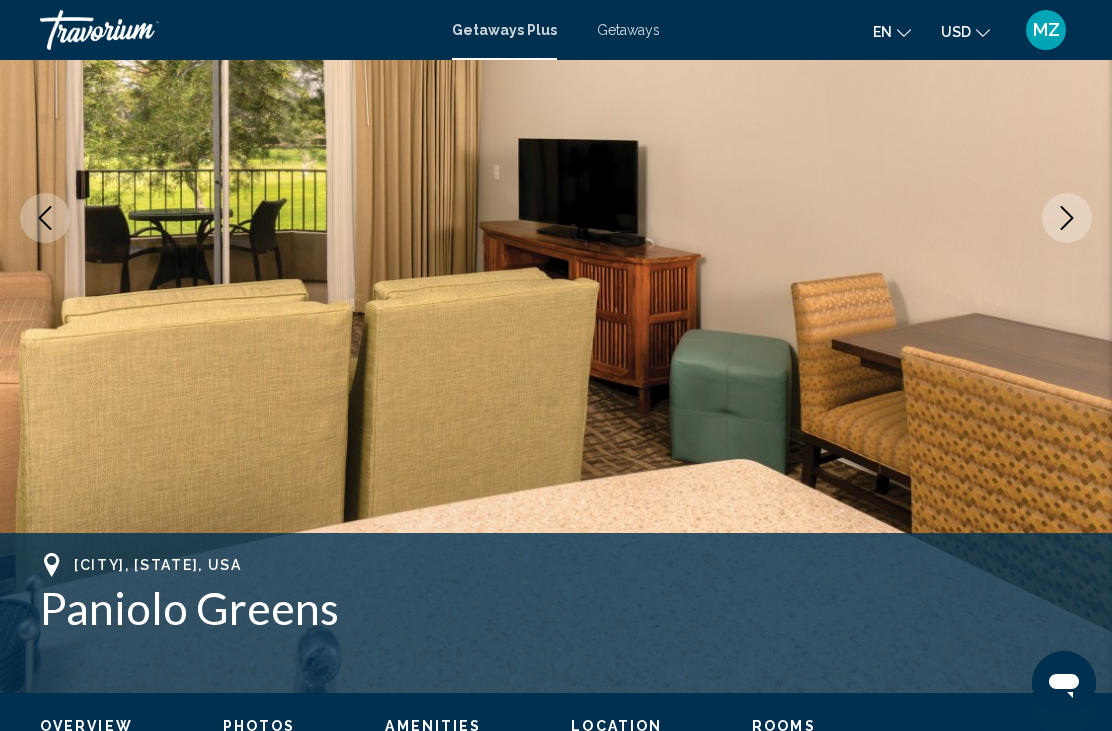 click 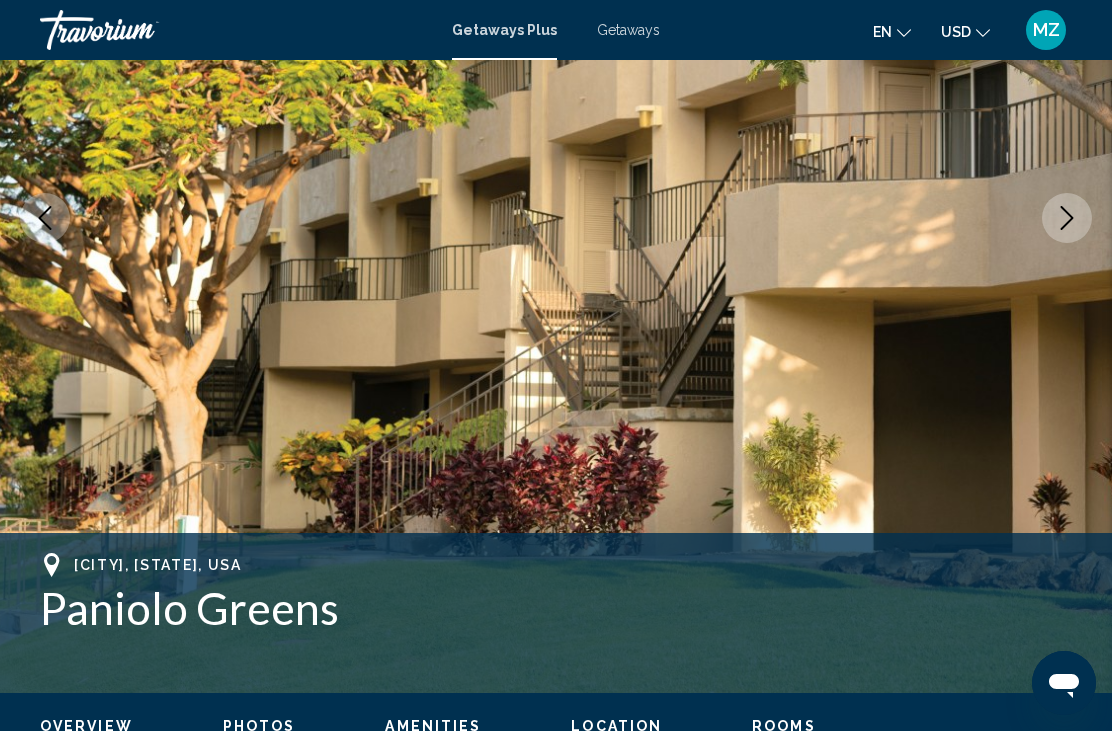 click at bounding box center (556, 218) 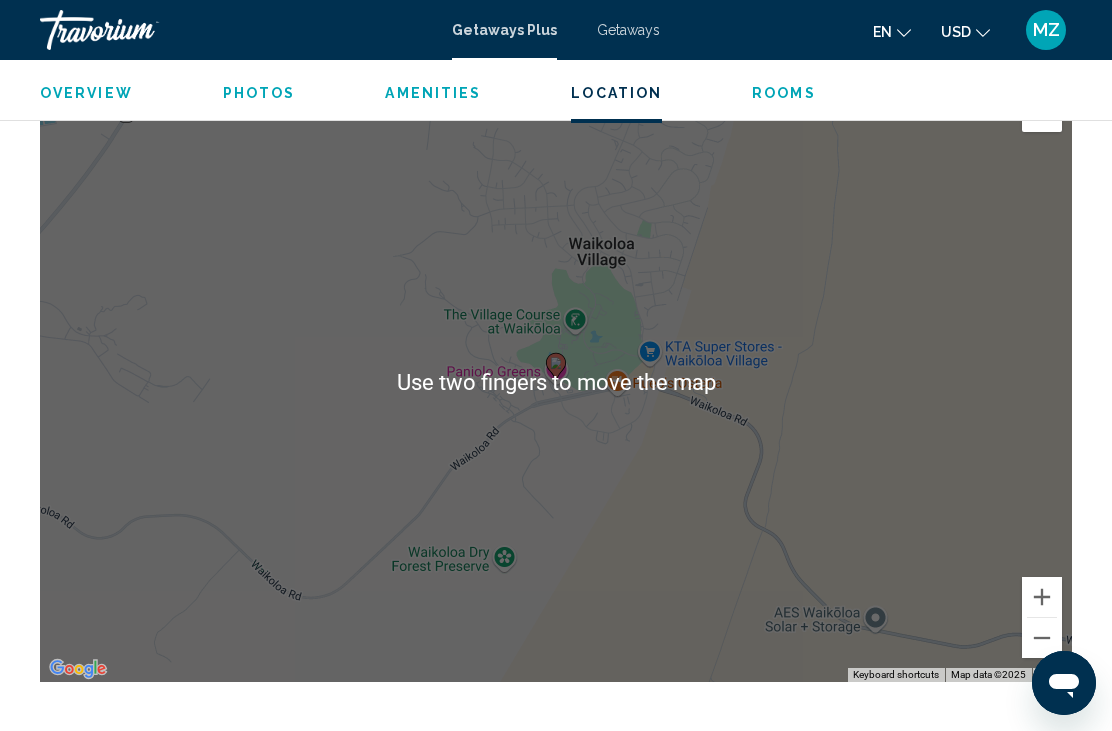 scroll, scrollTop: 3306, scrollLeft: 0, axis: vertical 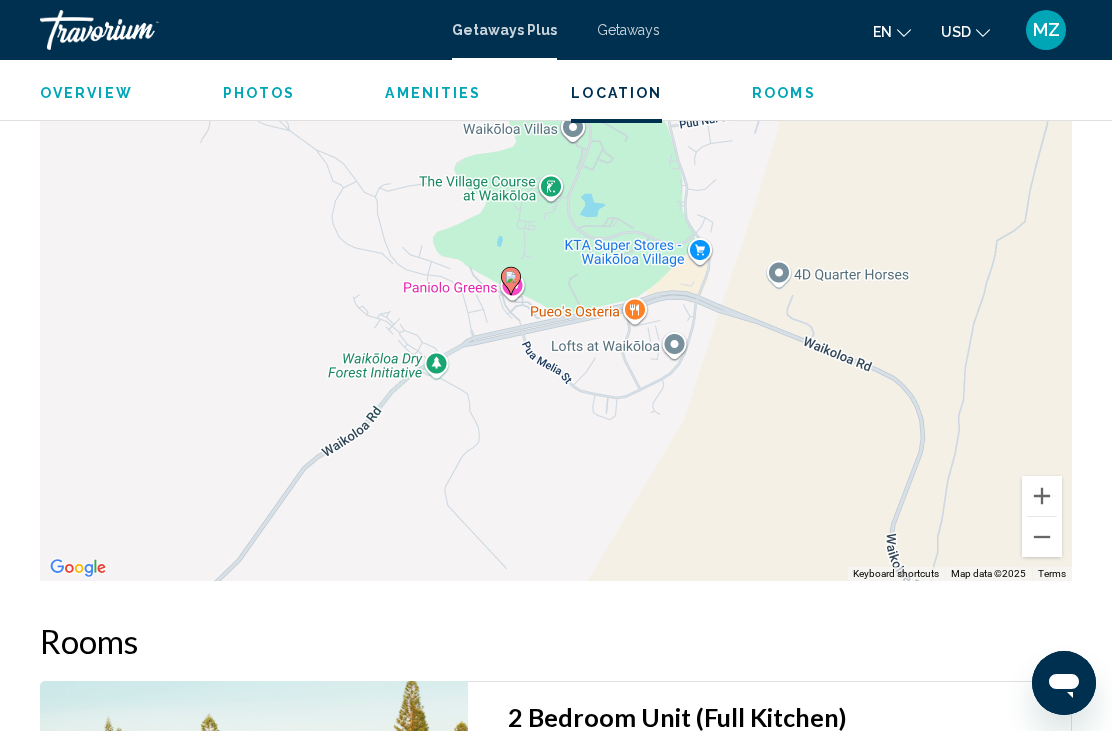click at bounding box center [1042, 537] 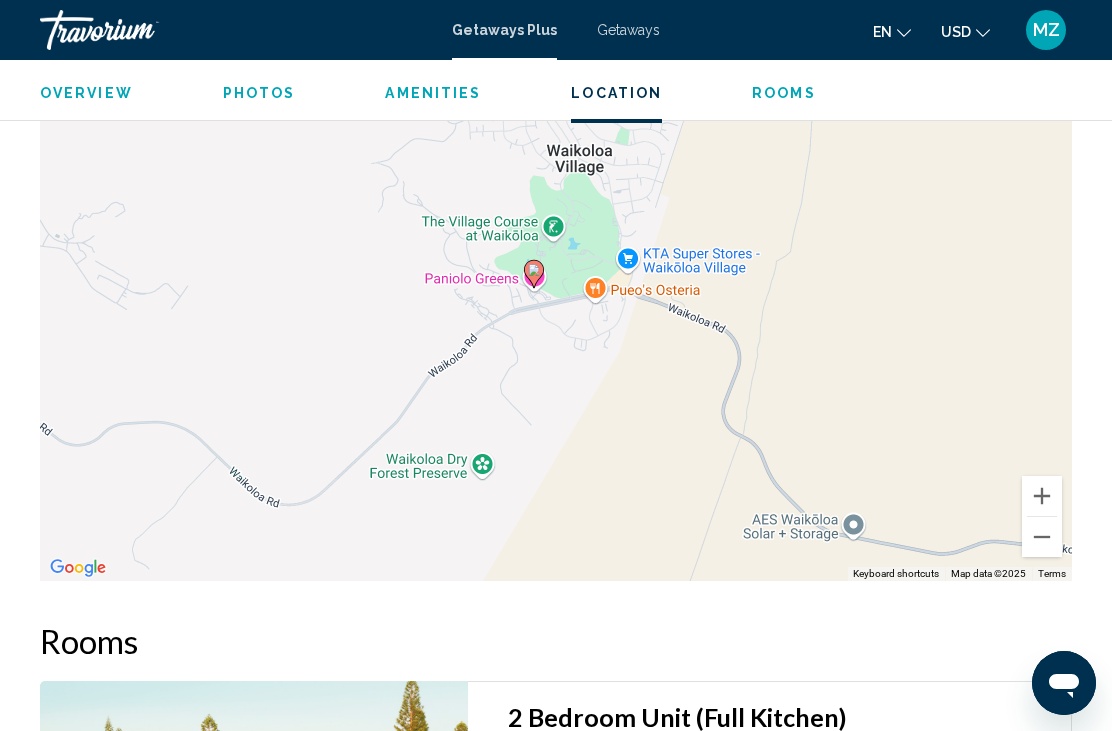 click at bounding box center (1042, 537) 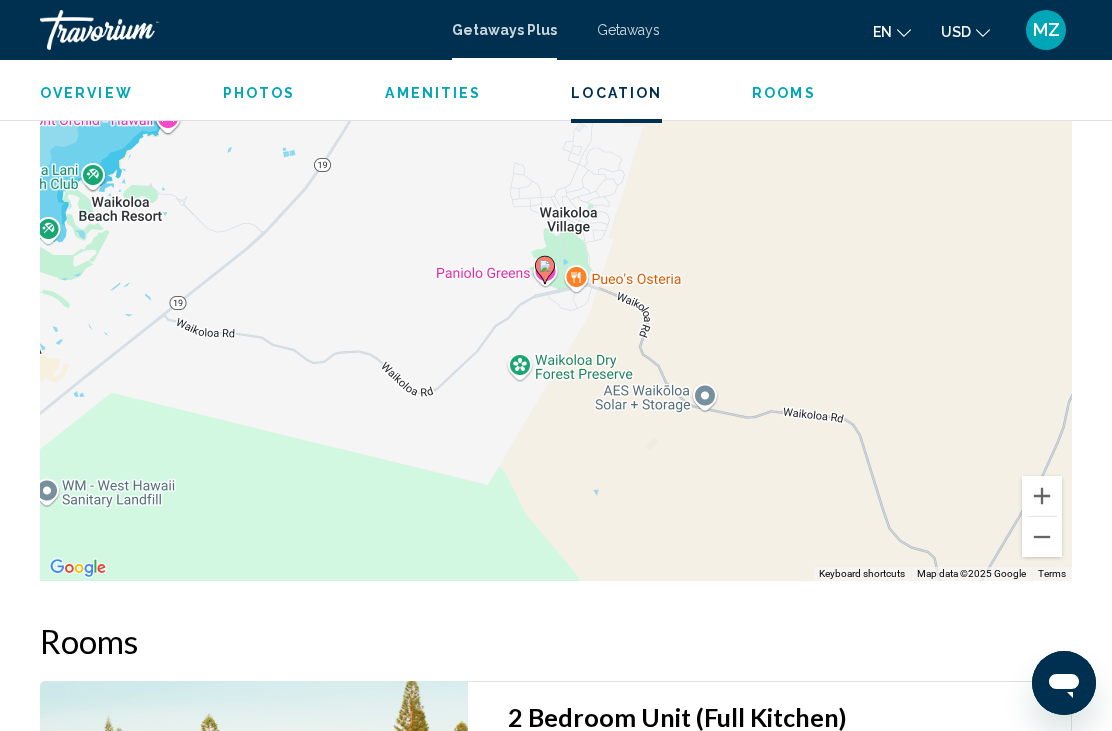 click at bounding box center [1042, 537] 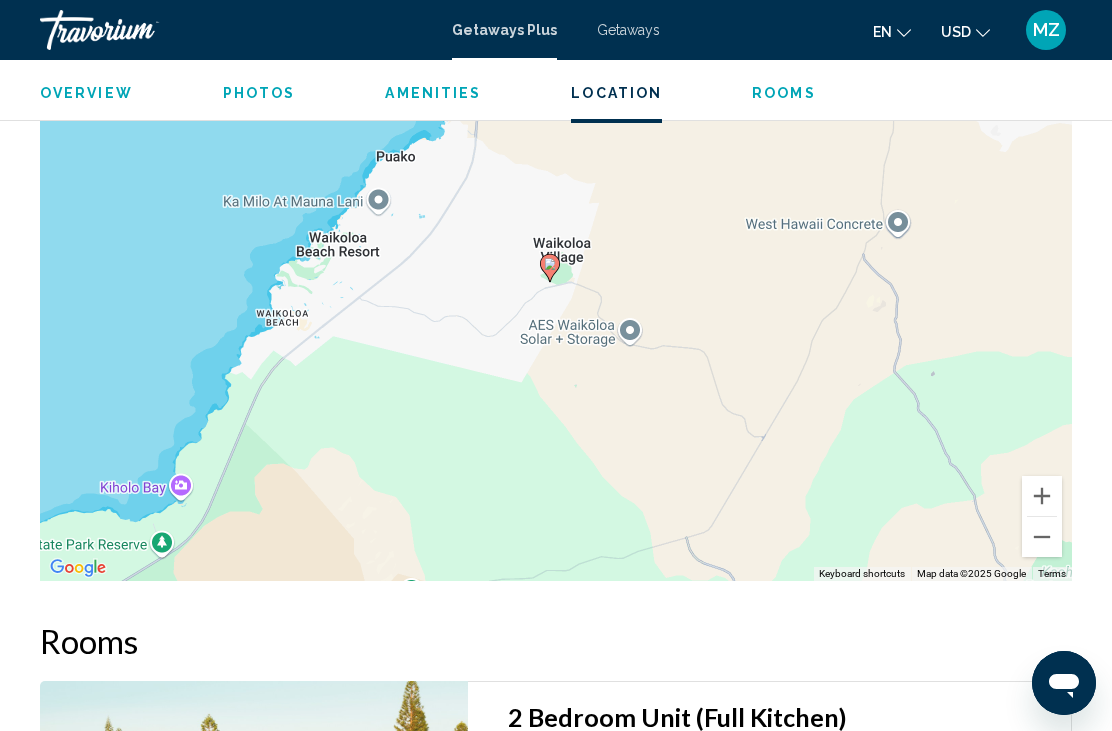 click at bounding box center (1042, 537) 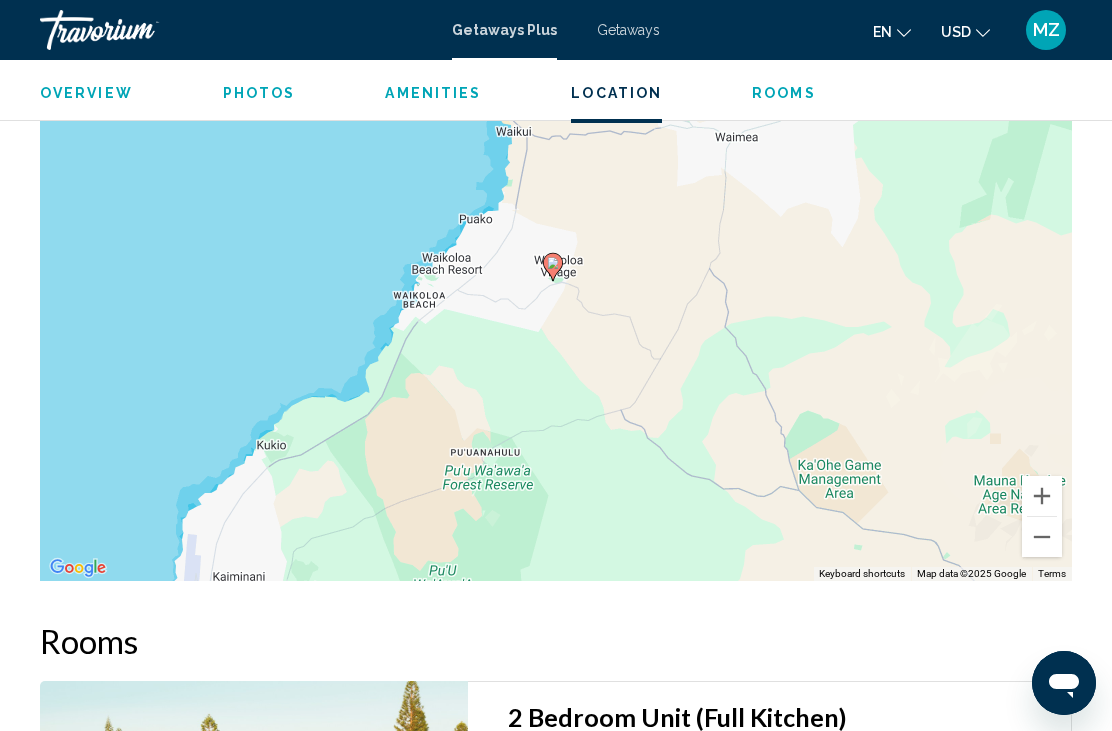 click on "To activate drag with keyboard, press Alt + Enter. Once in keyboard drag state, use the arrow keys to move the marker. To complete the drag, press the Enter key. To cancel, press Escape." at bounding box center (556, 281) 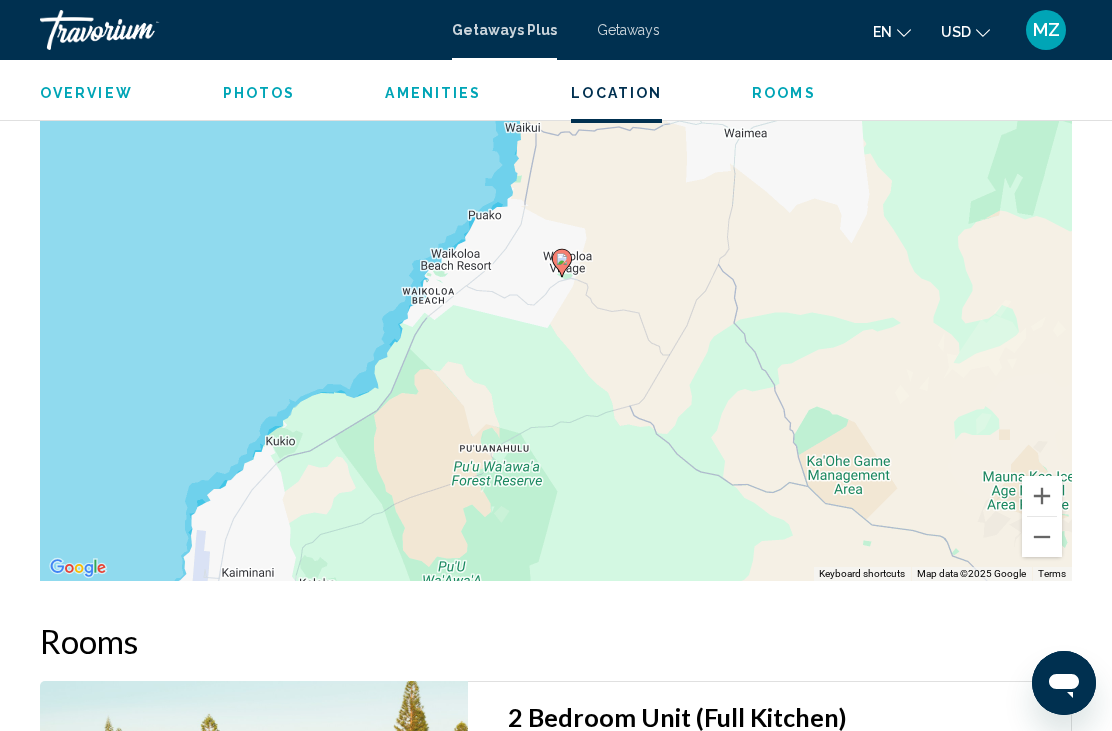 scroll, scrollTop: 3496, scrollLeft: 0, axis: vertical 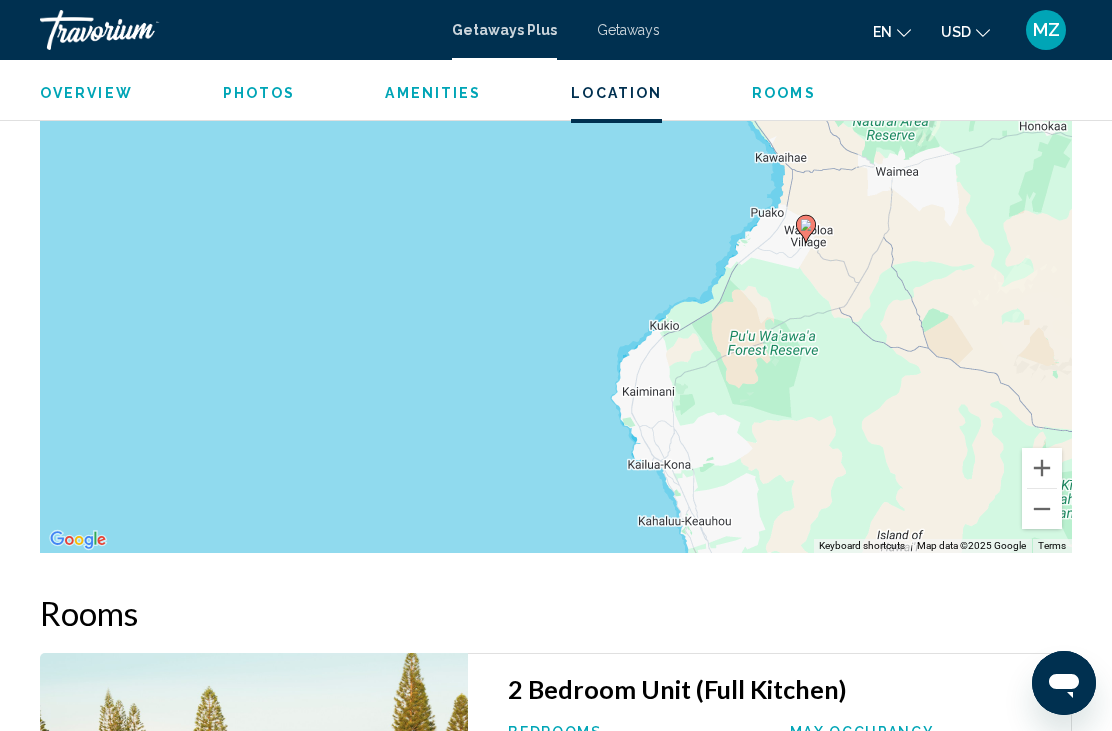click at bounding box center (1042, 509) 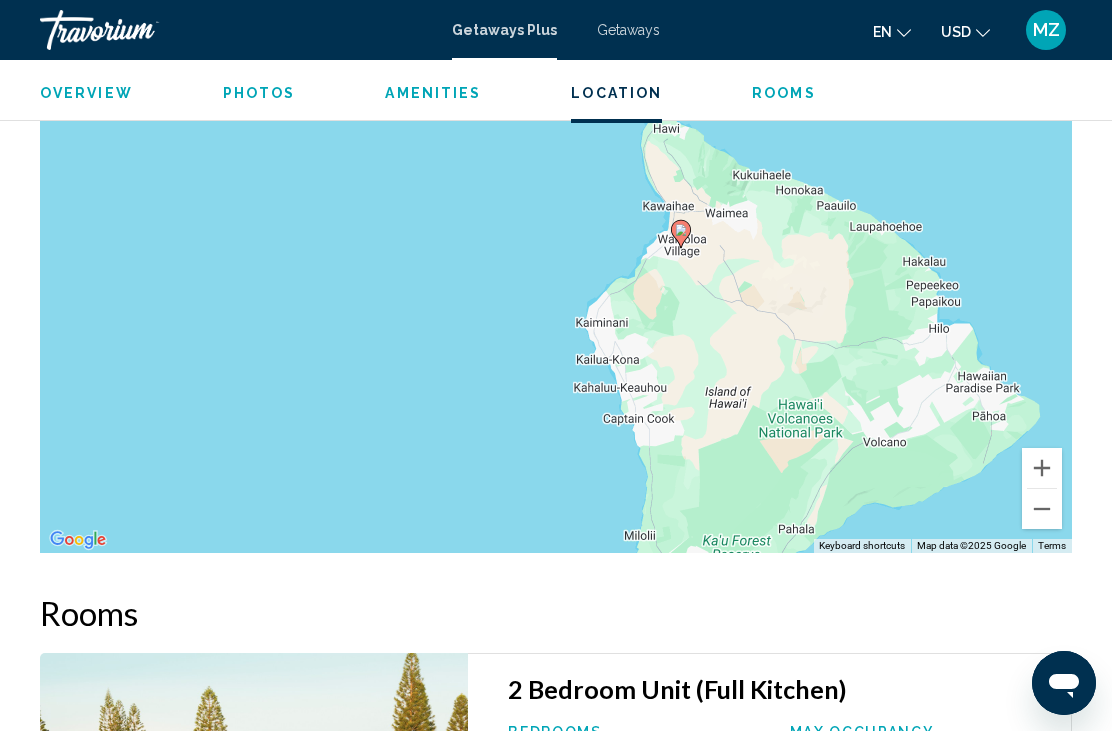 click at bounding box center (1042, 509) 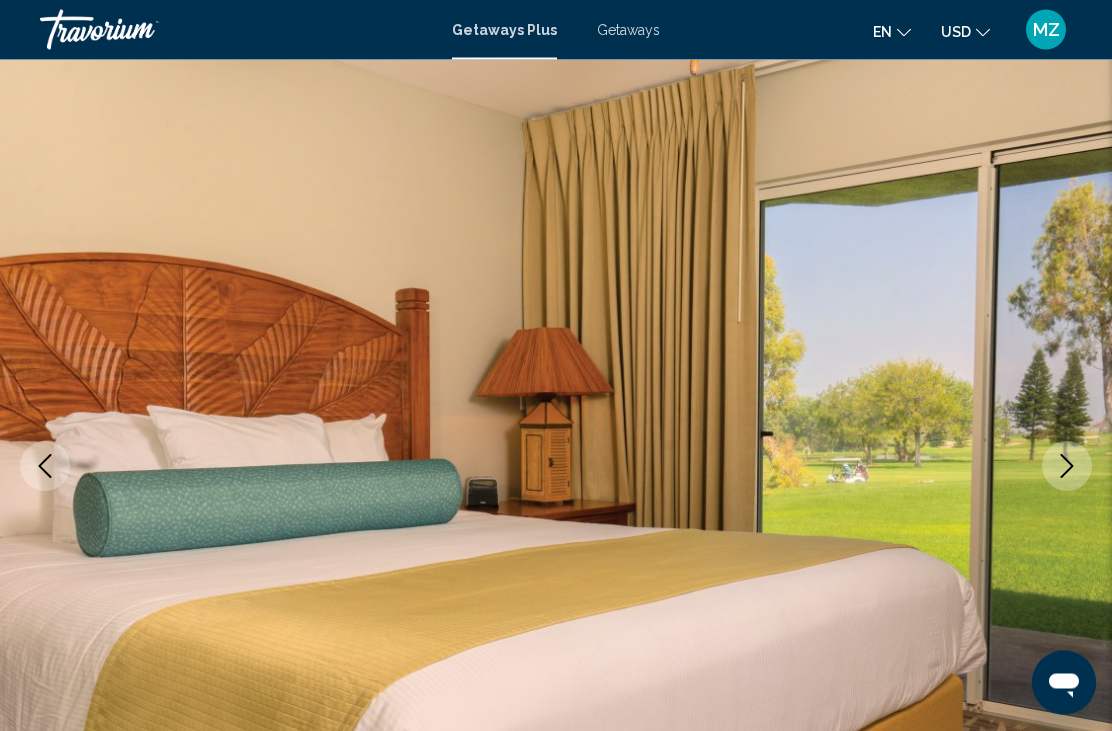scroll, scrollTop: 0, scrollLeft: 0, axis: both 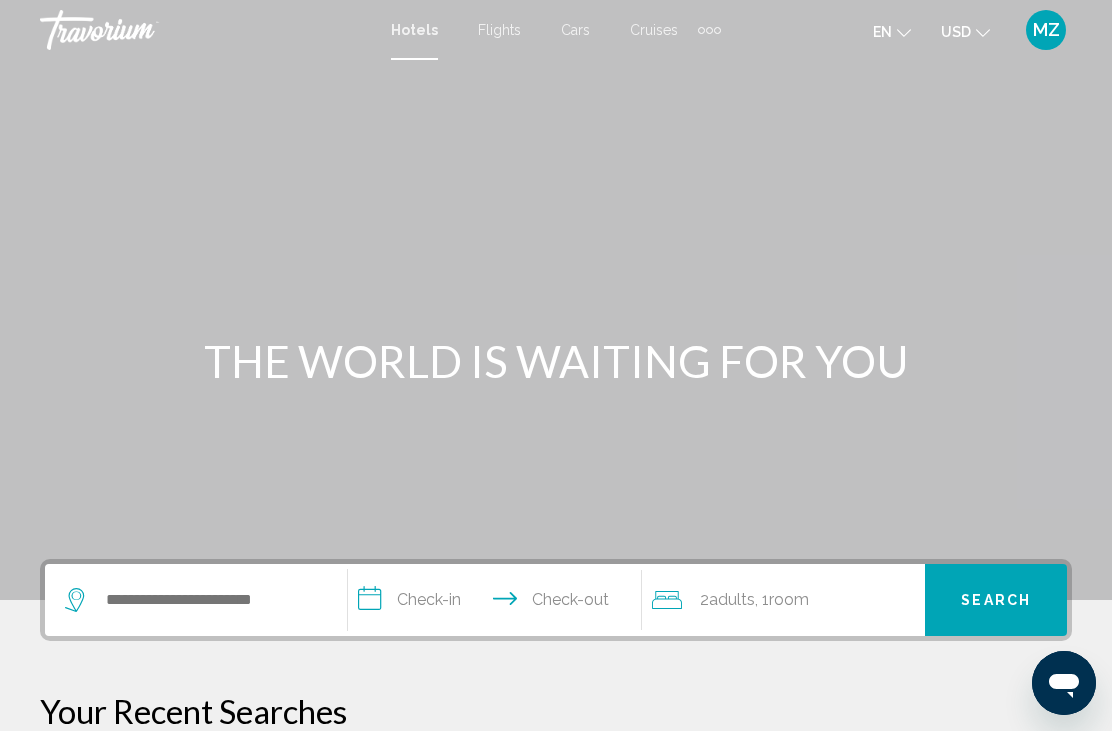 click at bounding box center (191, 600) 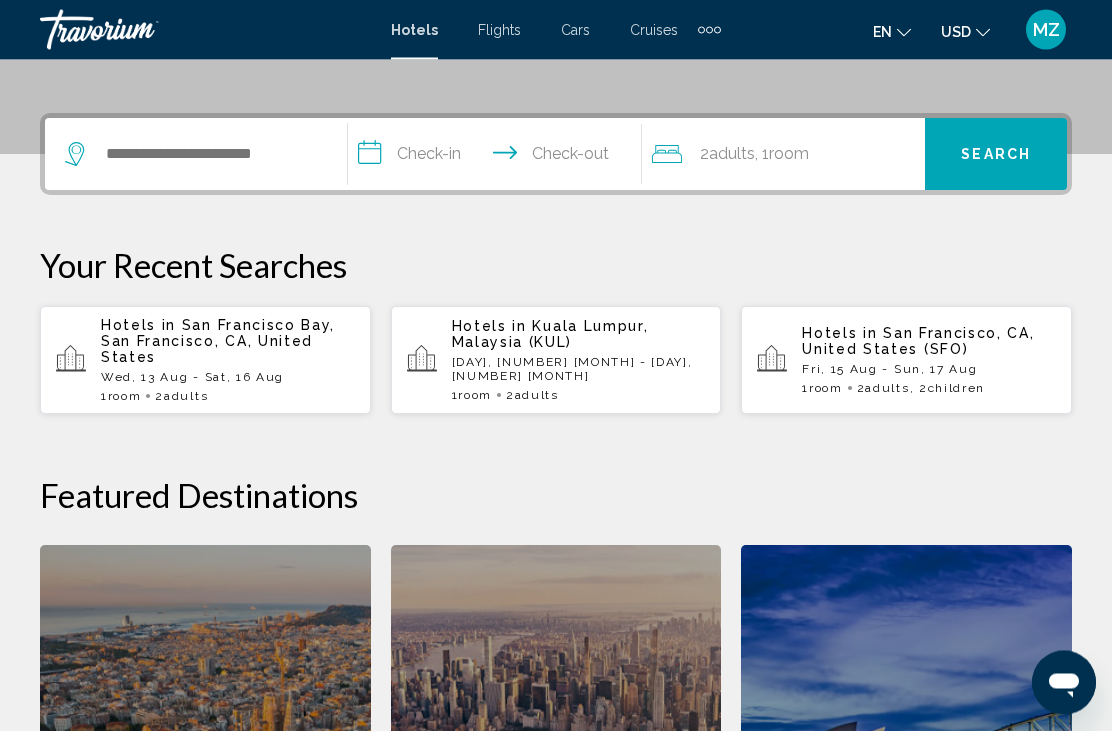 scroll, scrollTop: 494, scrollLeft: 0, axis: vertical 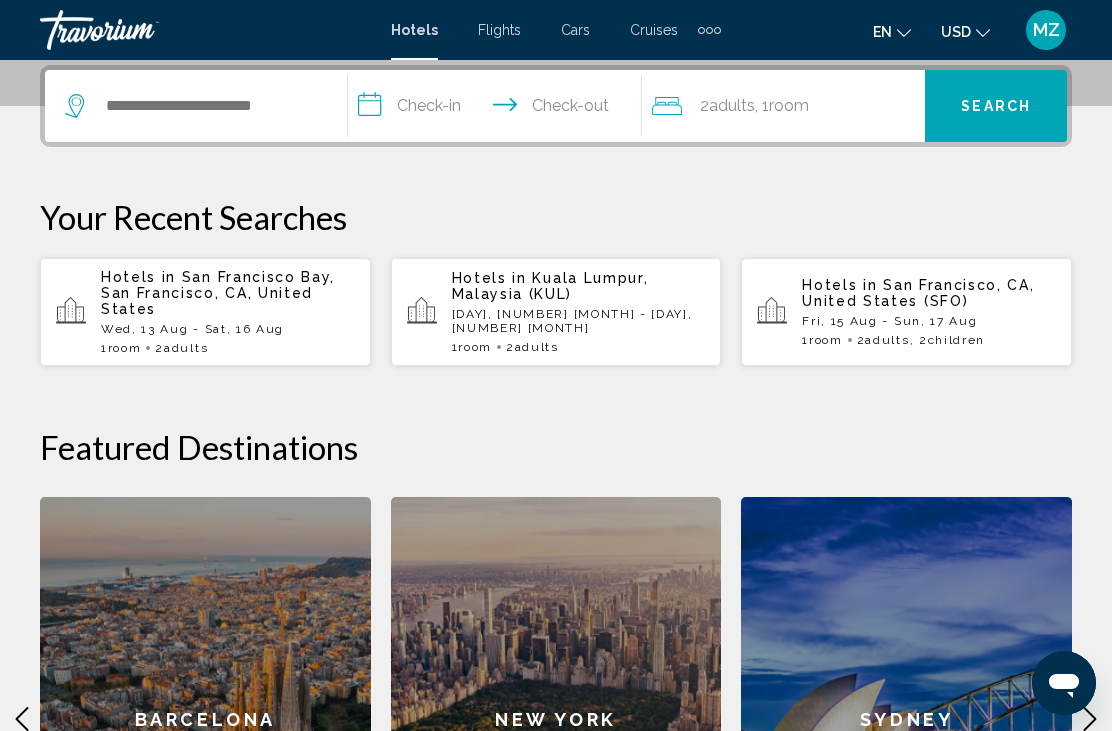 click on "[DAY], [NUMBER] [MONTH] - [DAY], [NUMBER] [MONTH]" at bounding box center (579, 321) 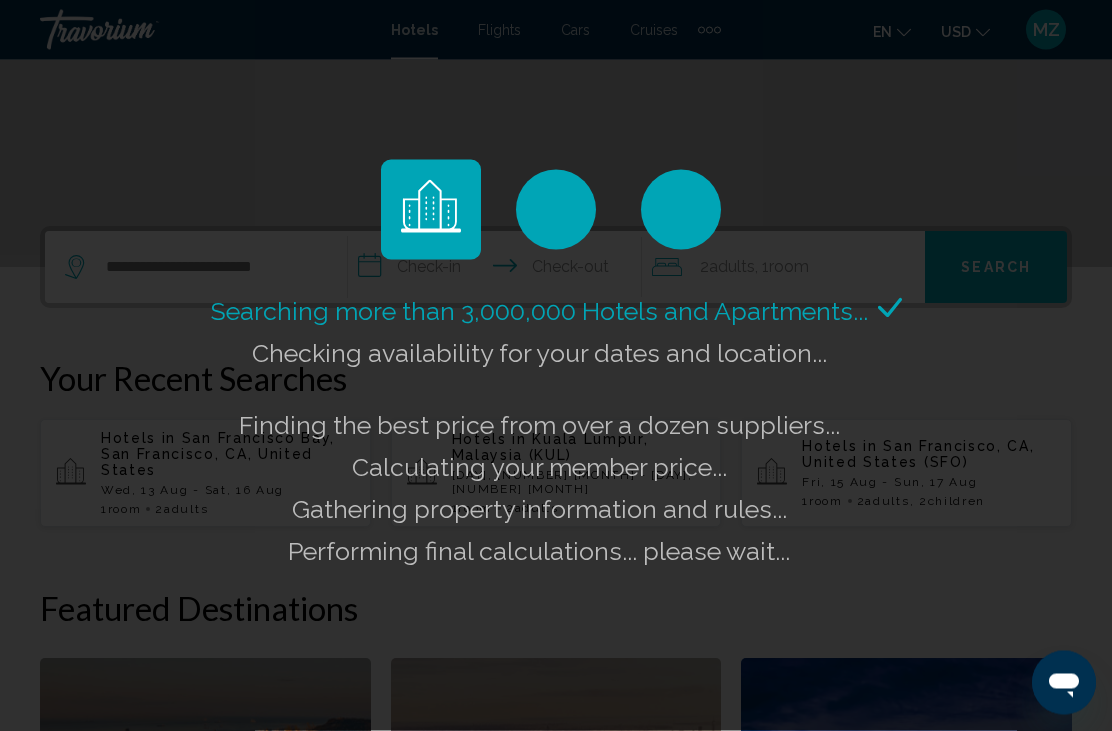 scroll, scrollTop: 332, scrollLeft: 0, axis: vertical 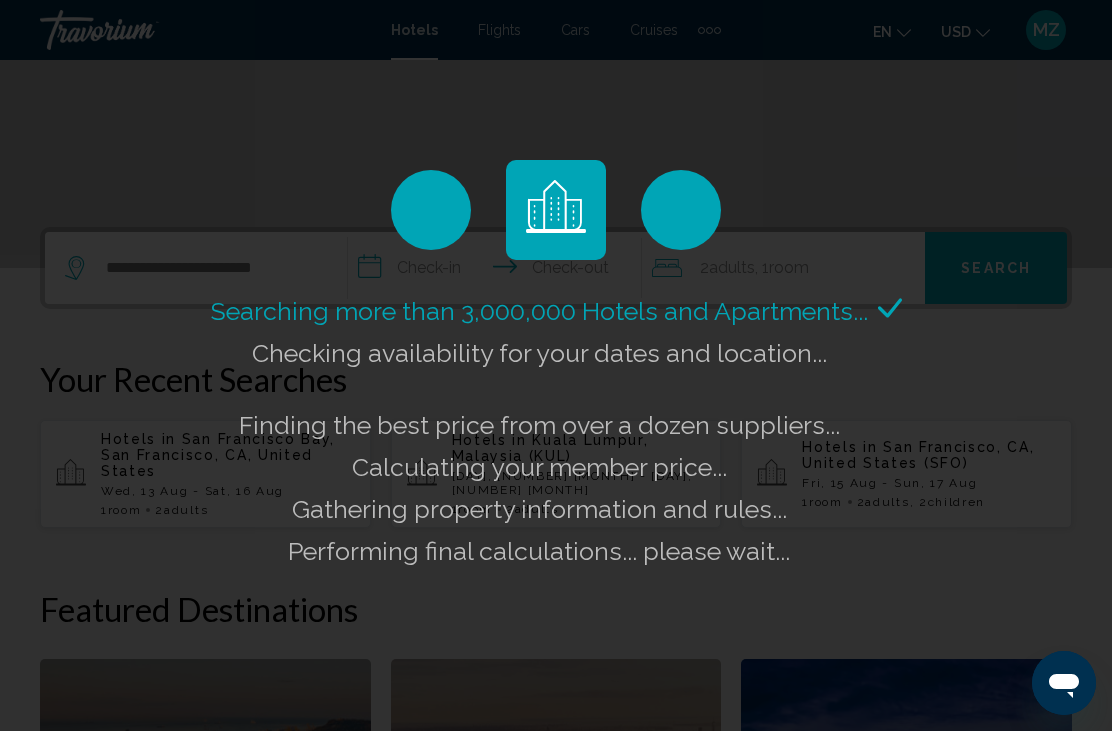 click on "Searching more than 3,000,000 Hotels and Apartments...
Checking availability for your dates and location..." 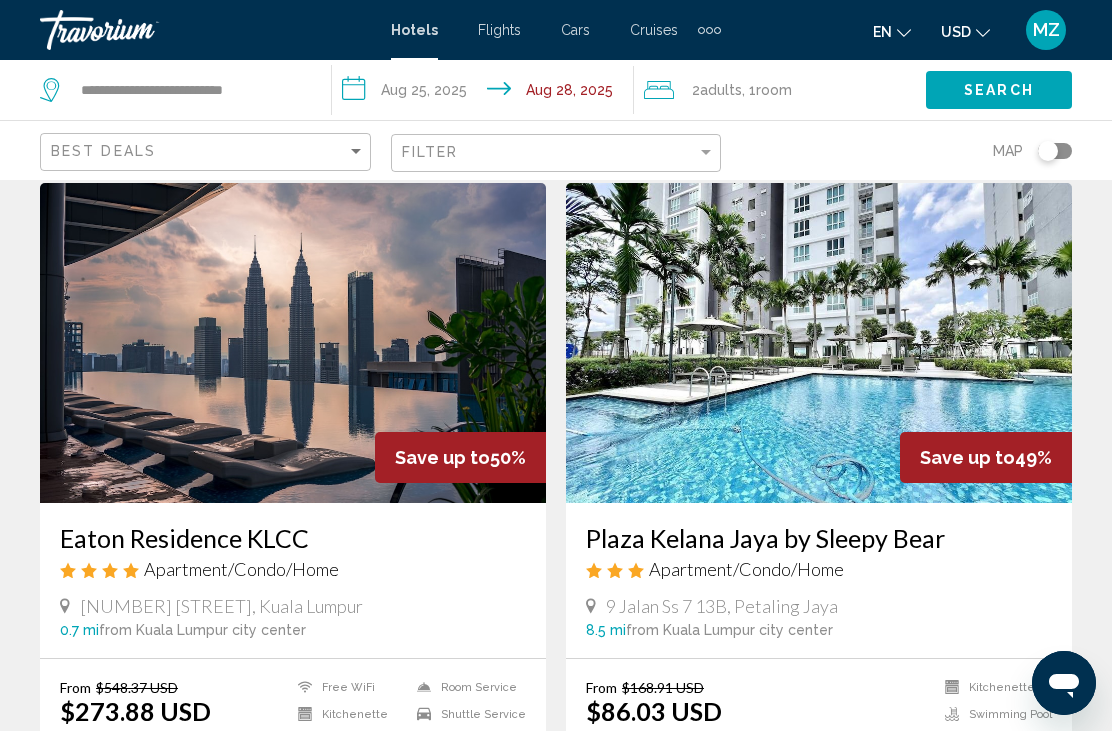 scroll, scrollTop: 2230, scrollLeft: 0, axis: vertical 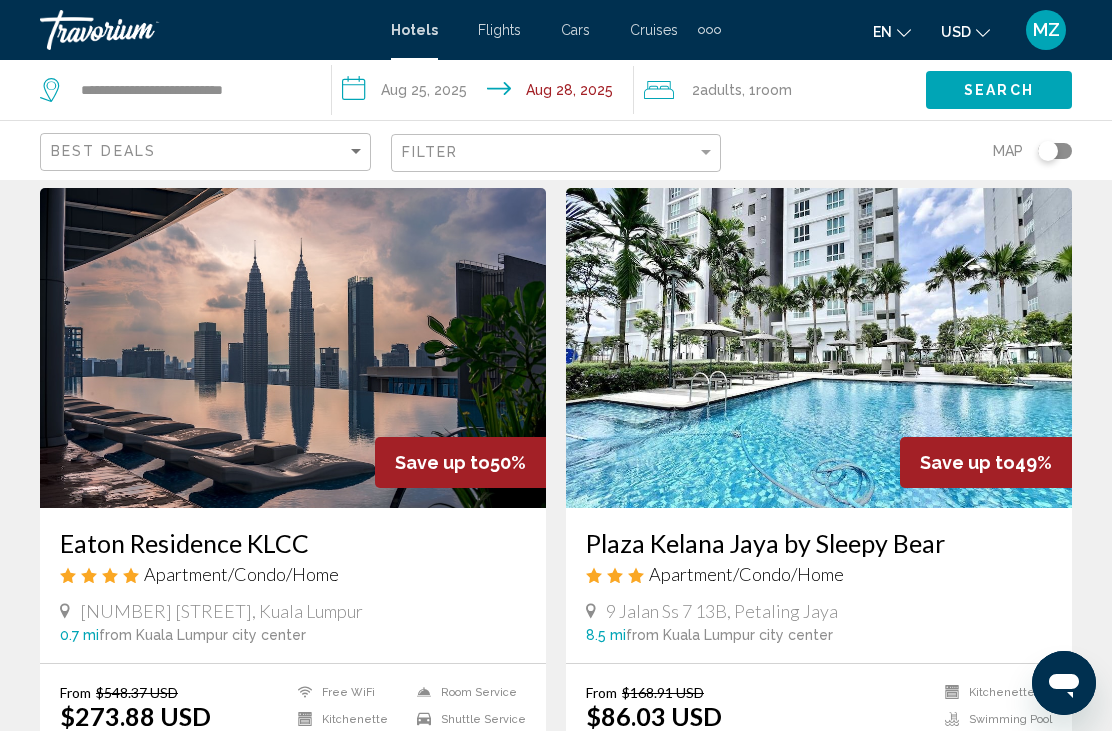 click at bounding box center [293, 348] 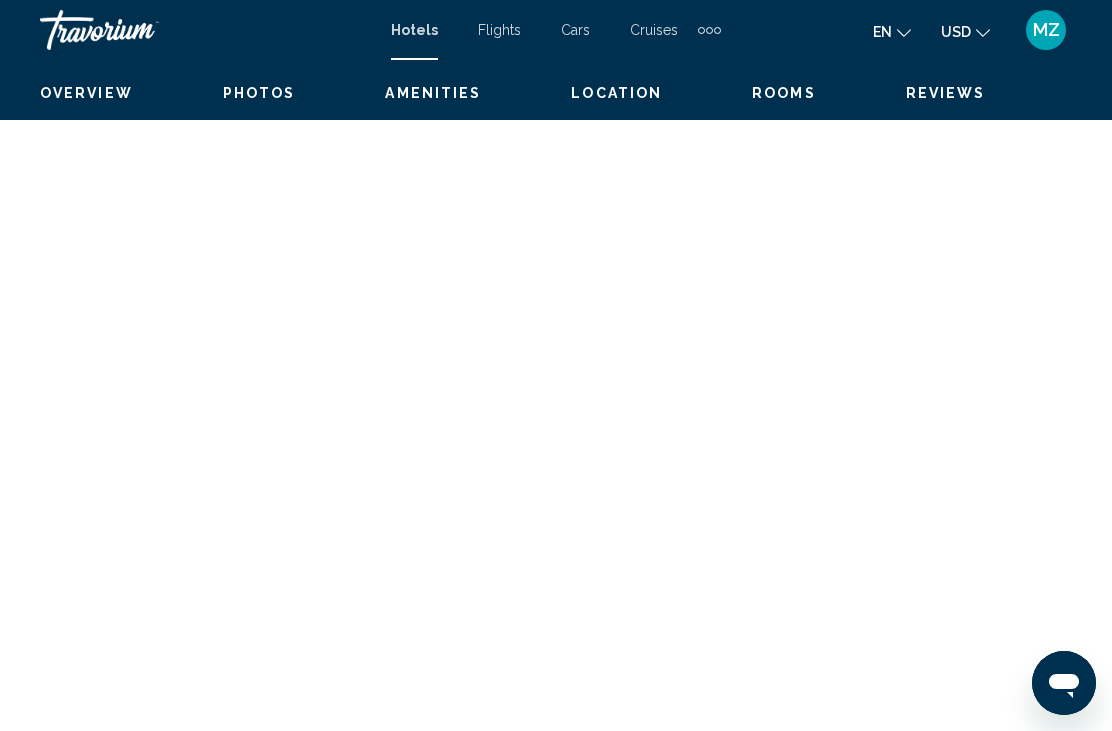scroll, scrollTop: 0, scrollLeft: 0, axis: both 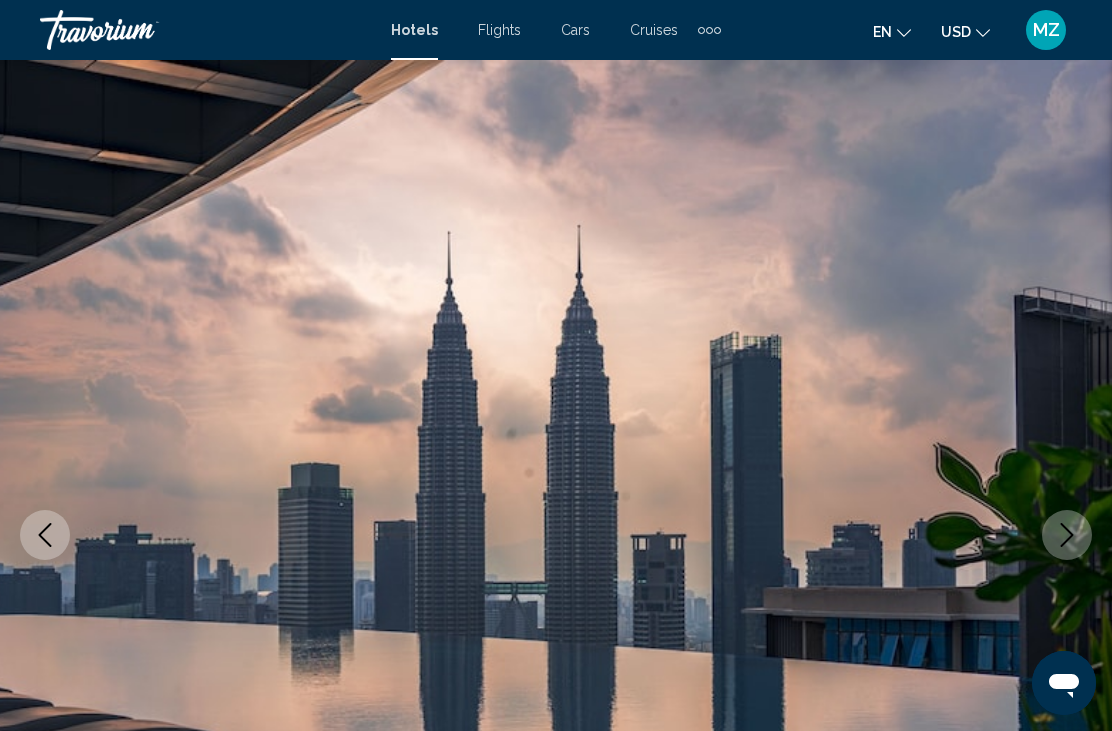 click 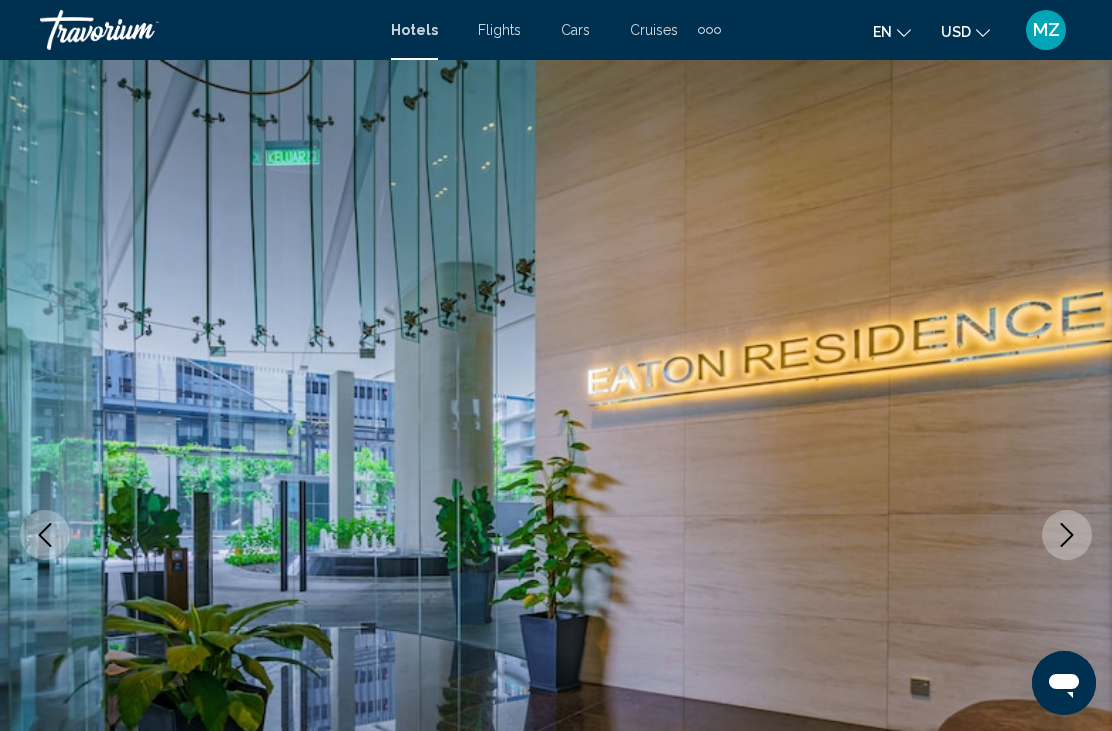 click 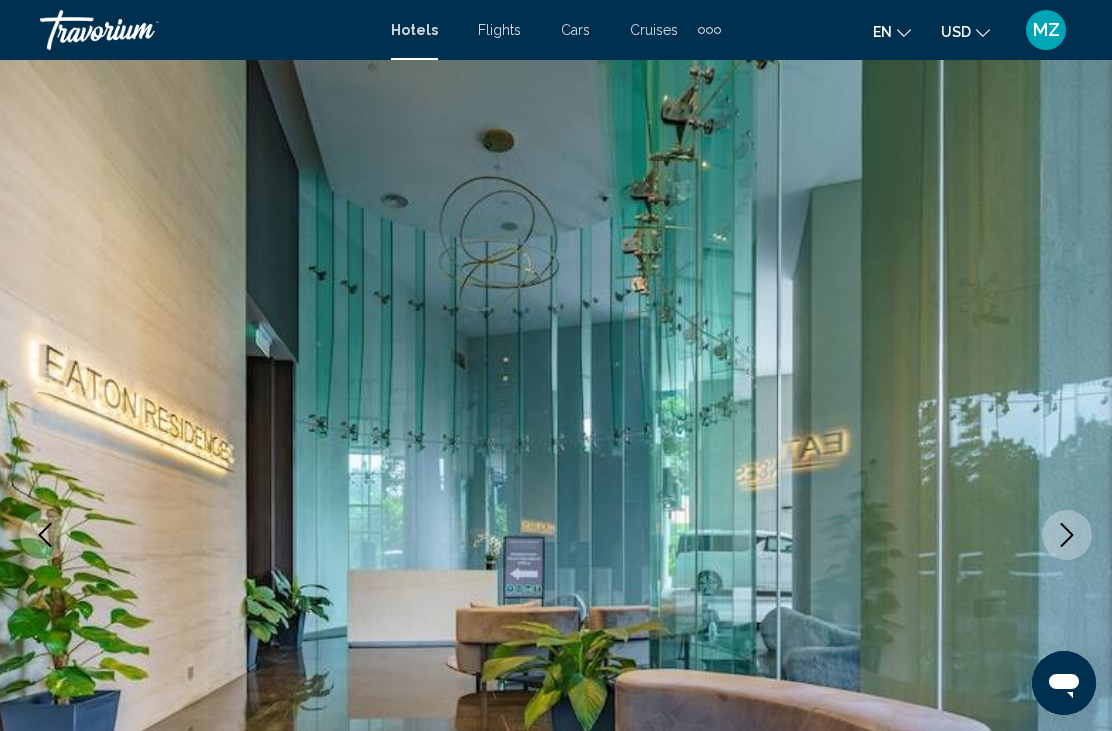 click 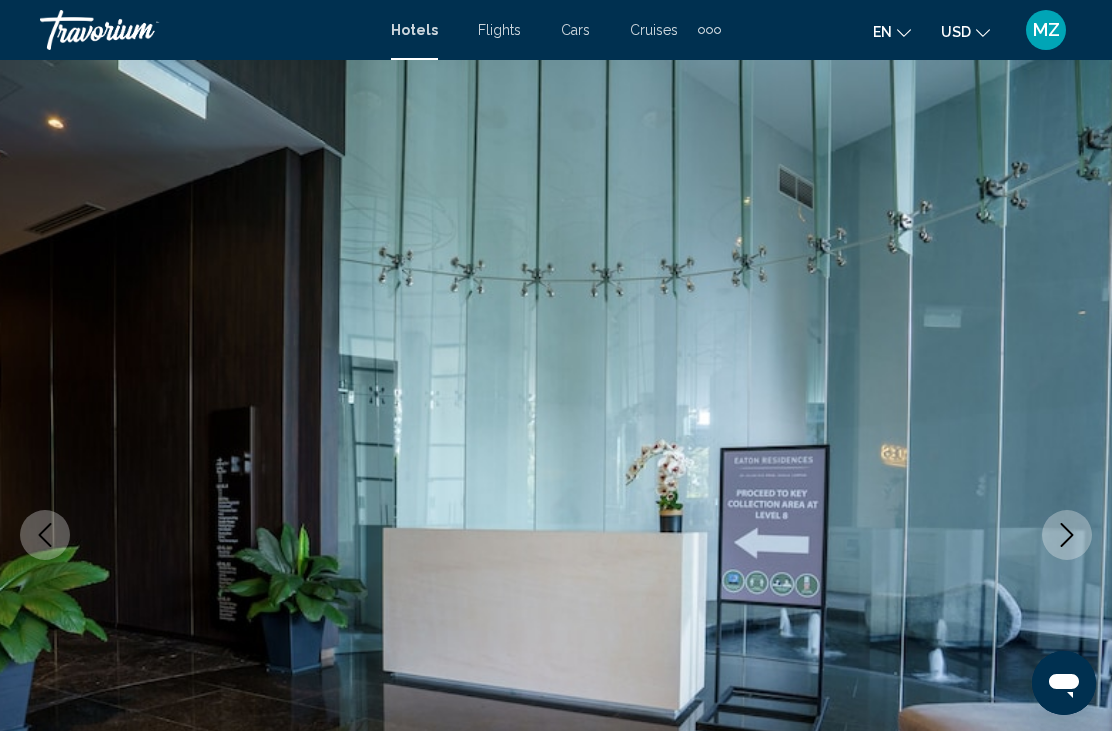 click 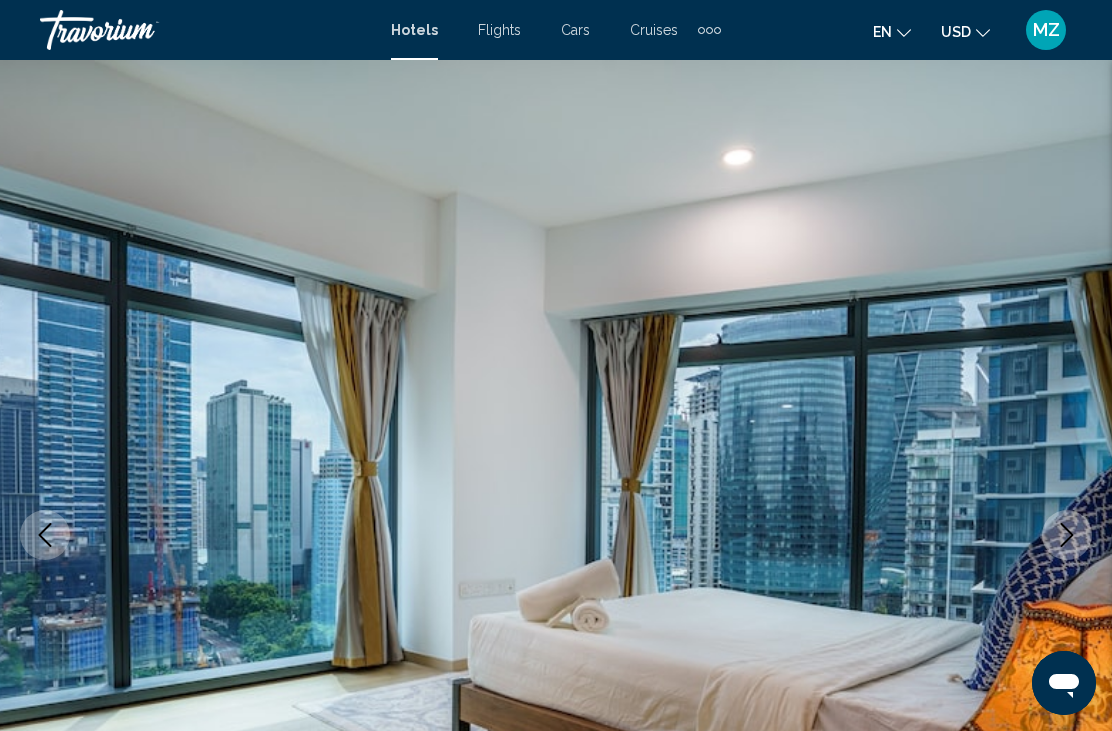 click 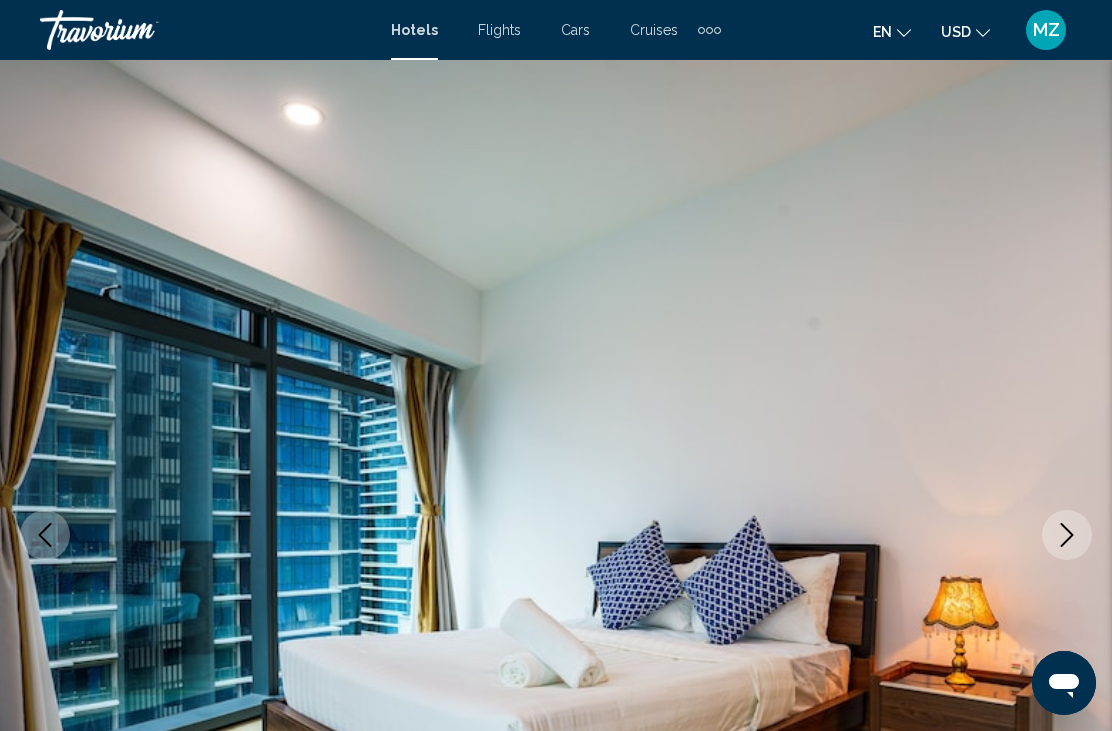 click 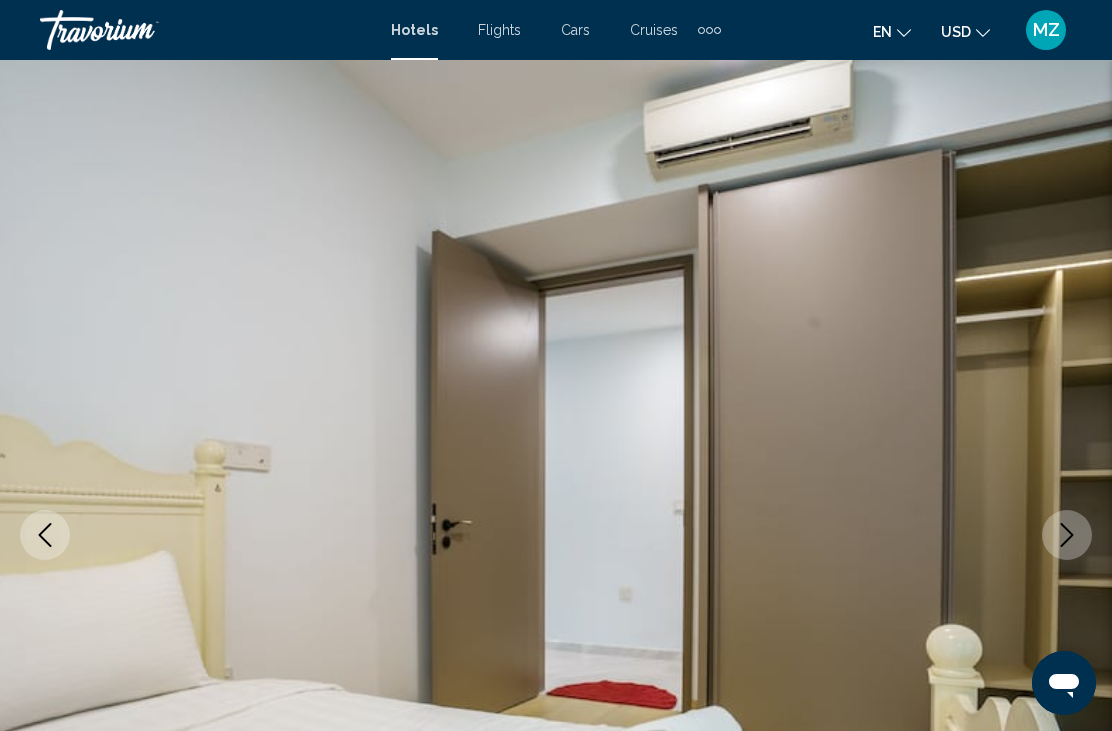 click 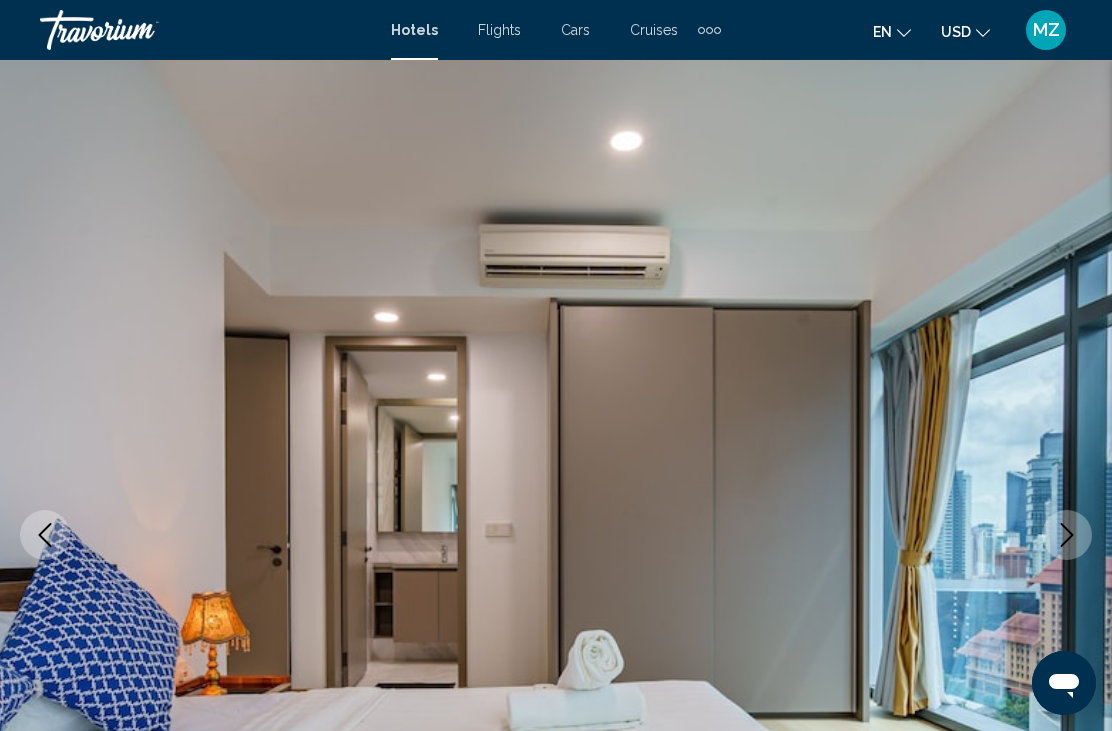 click 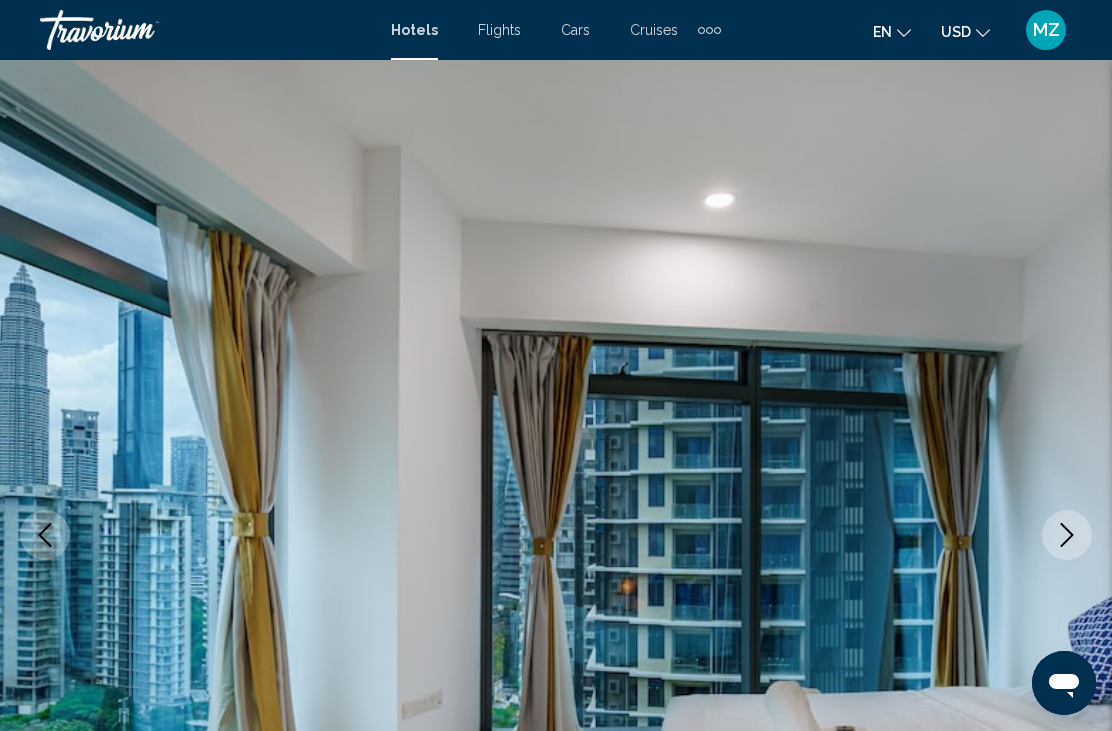 click 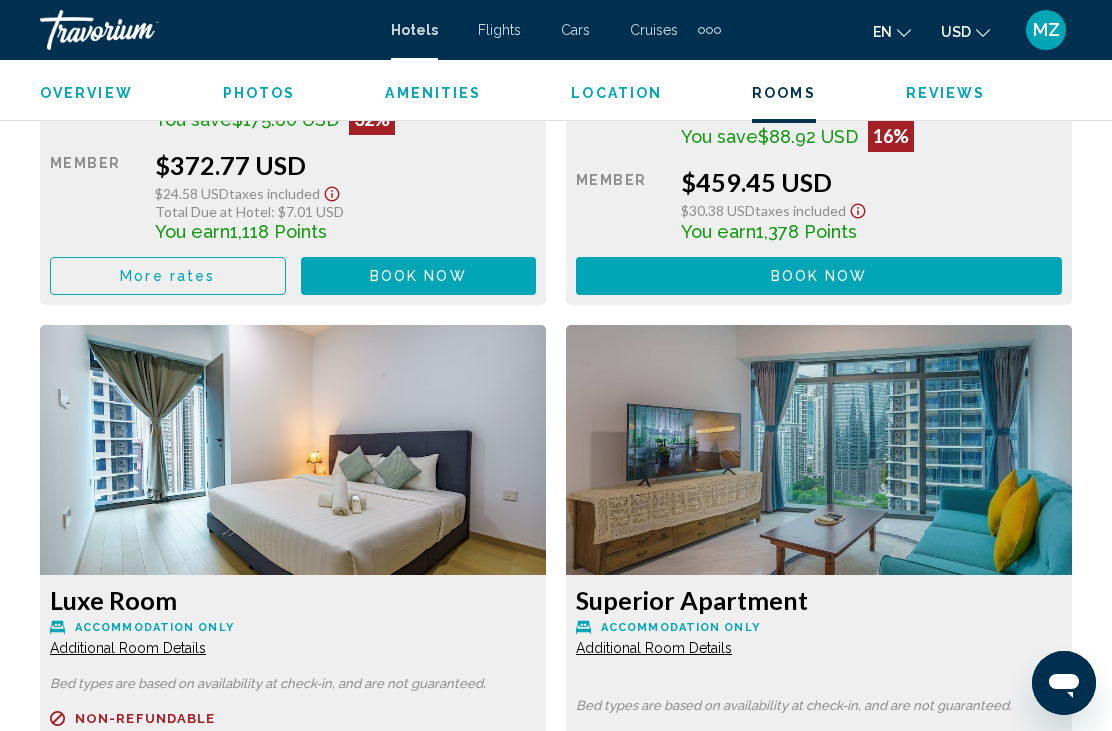 scroll, scrollTop: 4217, scrollLeft: 0, axis: vertical 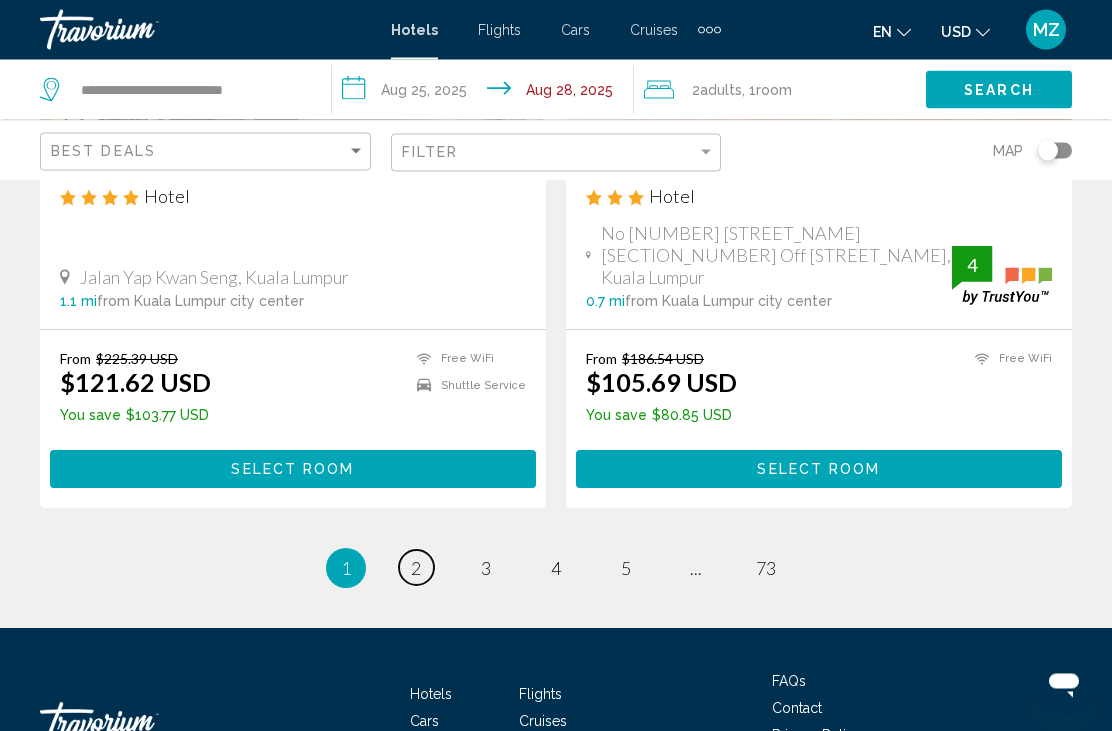 click on "page  2" at bounding box center (416, 568) 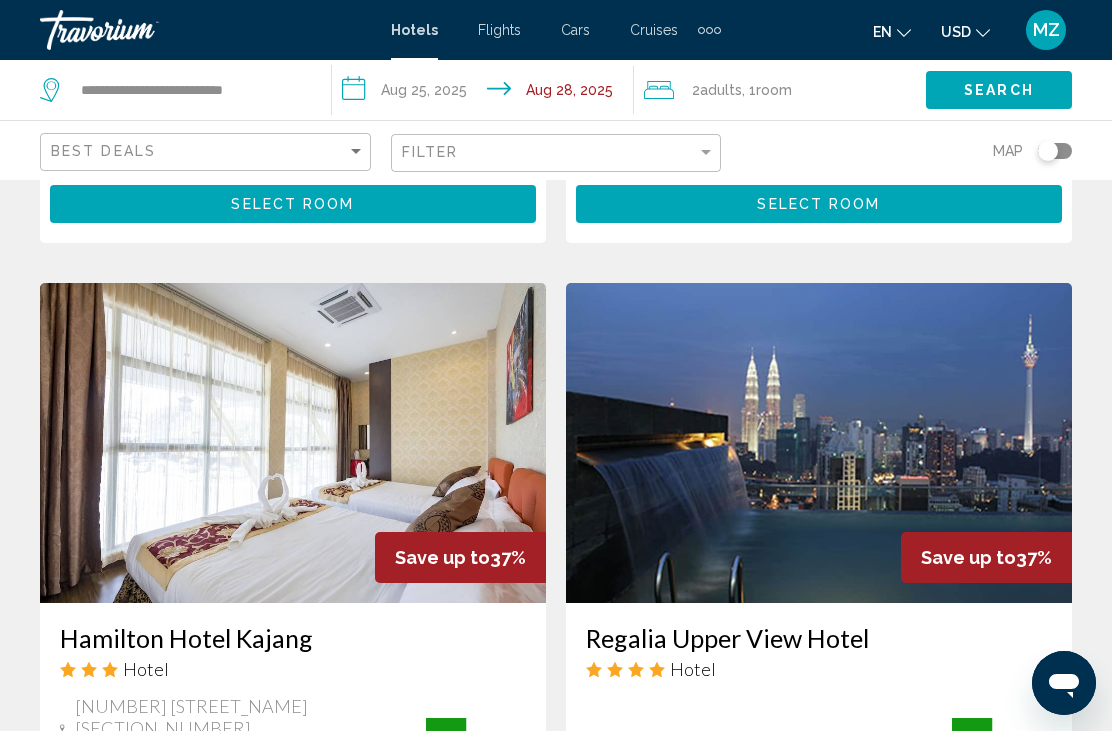 scroll, scrollTop: 3735, scrollLeft: 0, axis: vertical 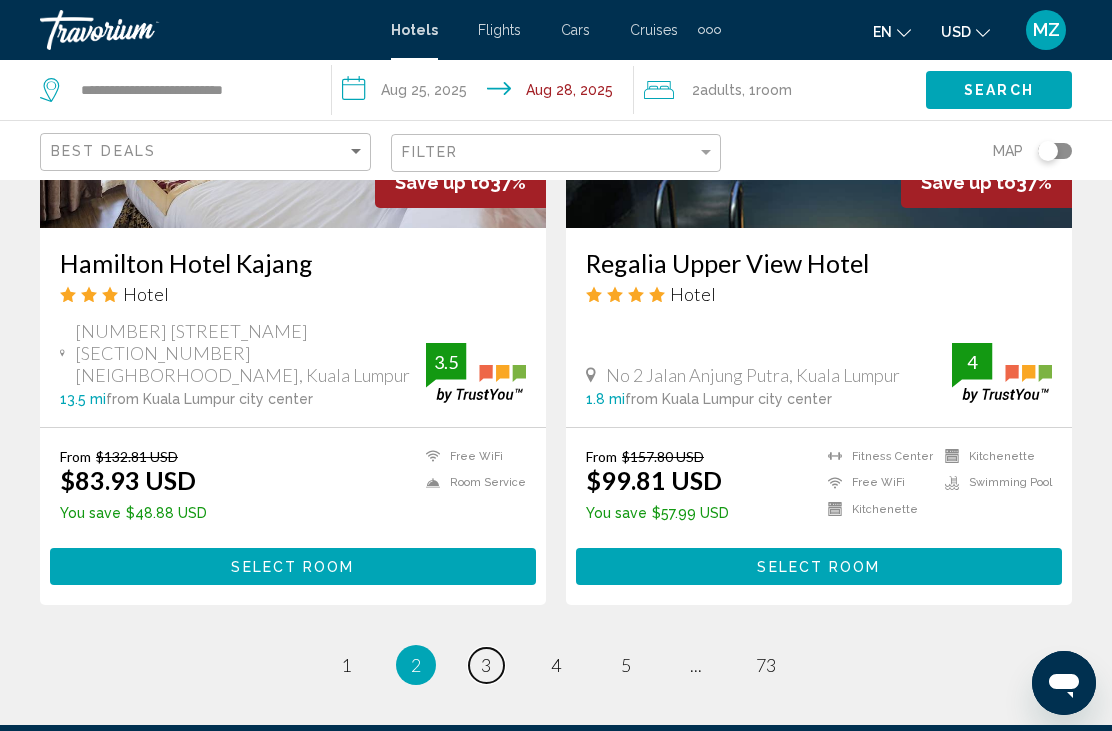 click on "page  3" at bounding box center [486, 665] 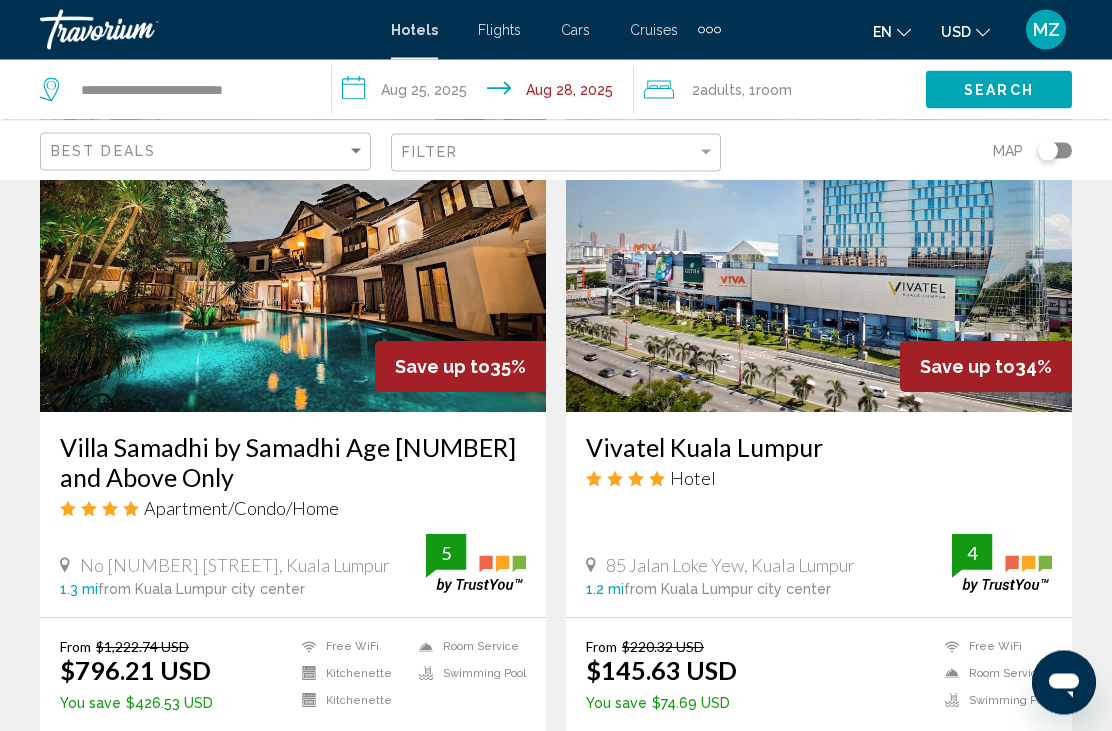 scroll, scrollTop: 2363, scrollLeft: 0, axis: vertical 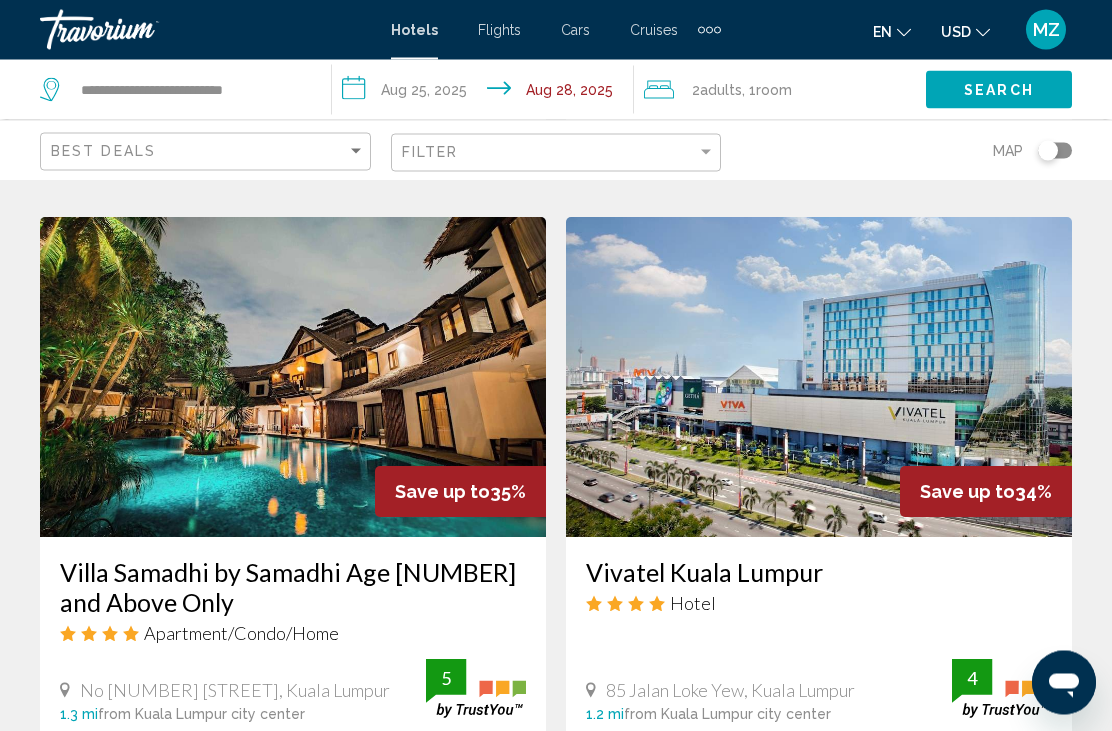 click at bounding box center (293, 378) 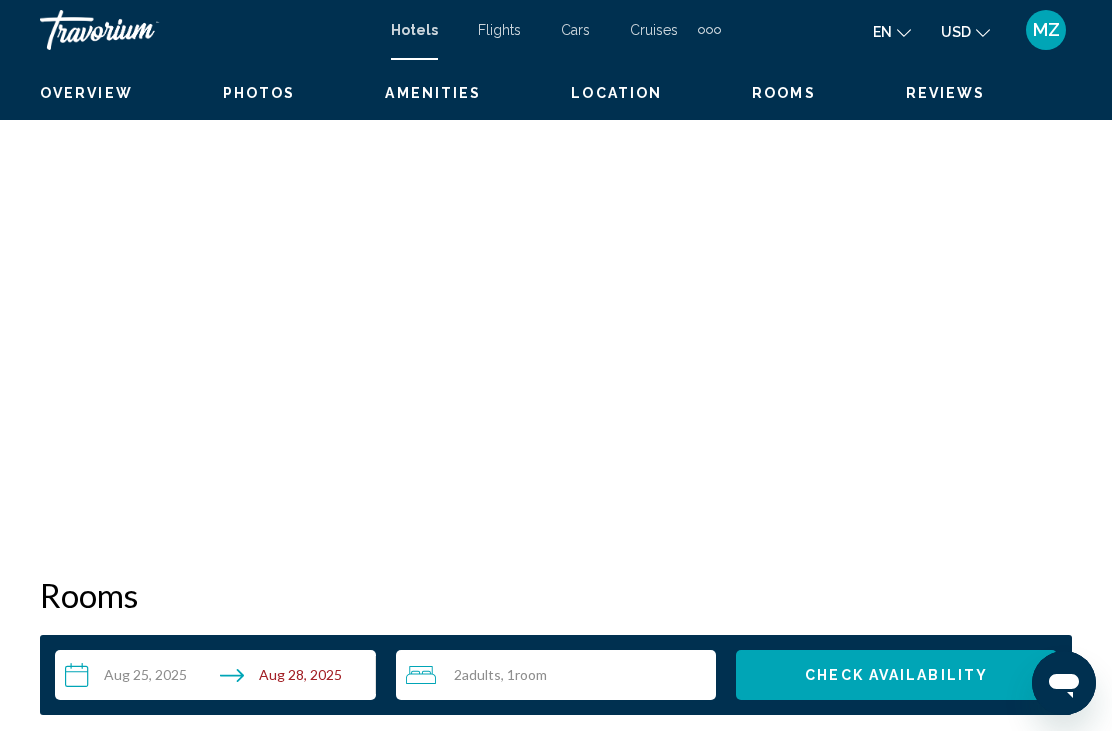scroll, scrollTop: 1, scrollLeft: 0, axis: vertical 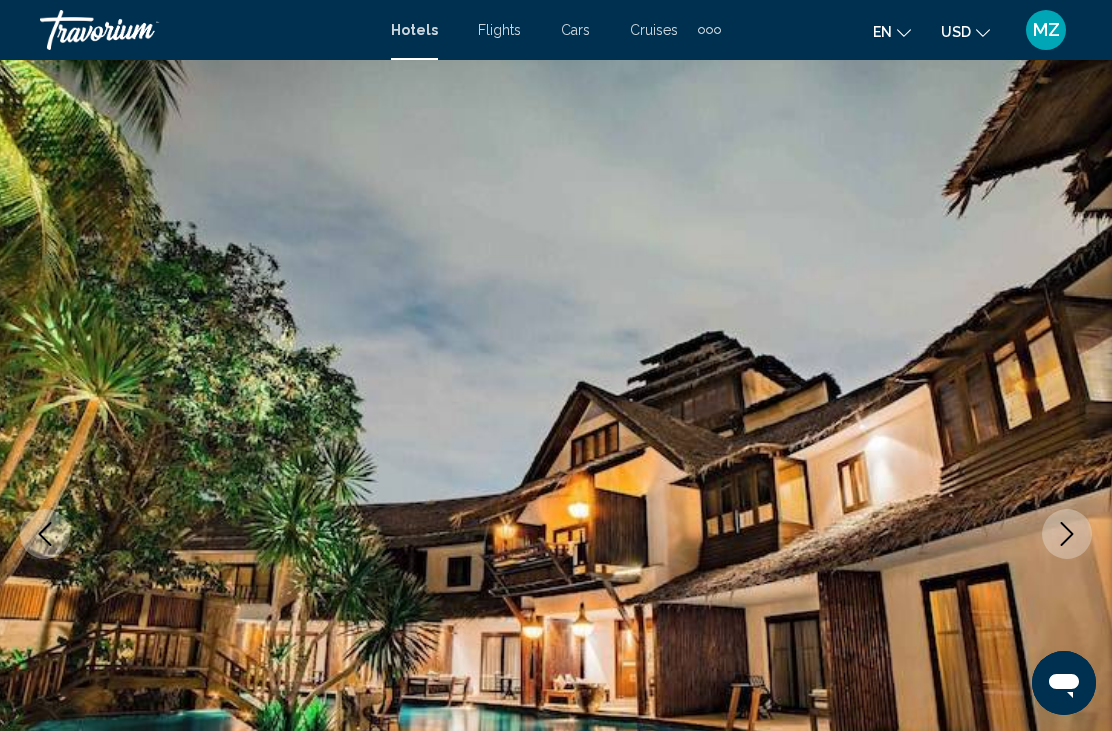 click 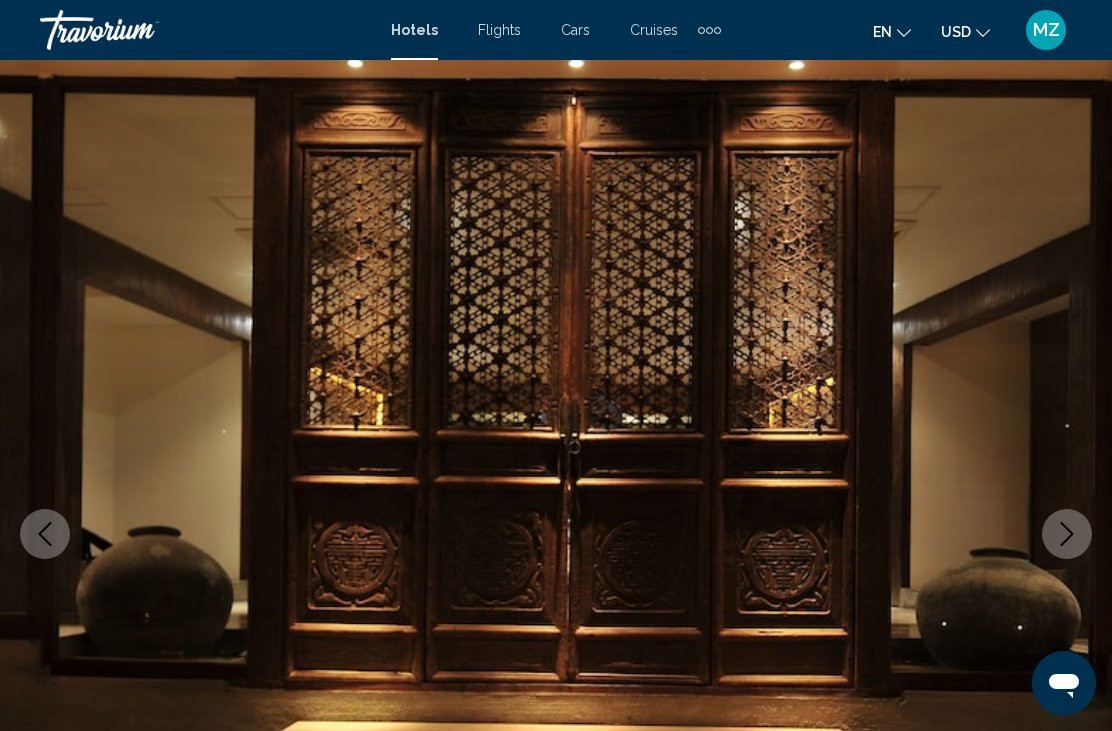 click 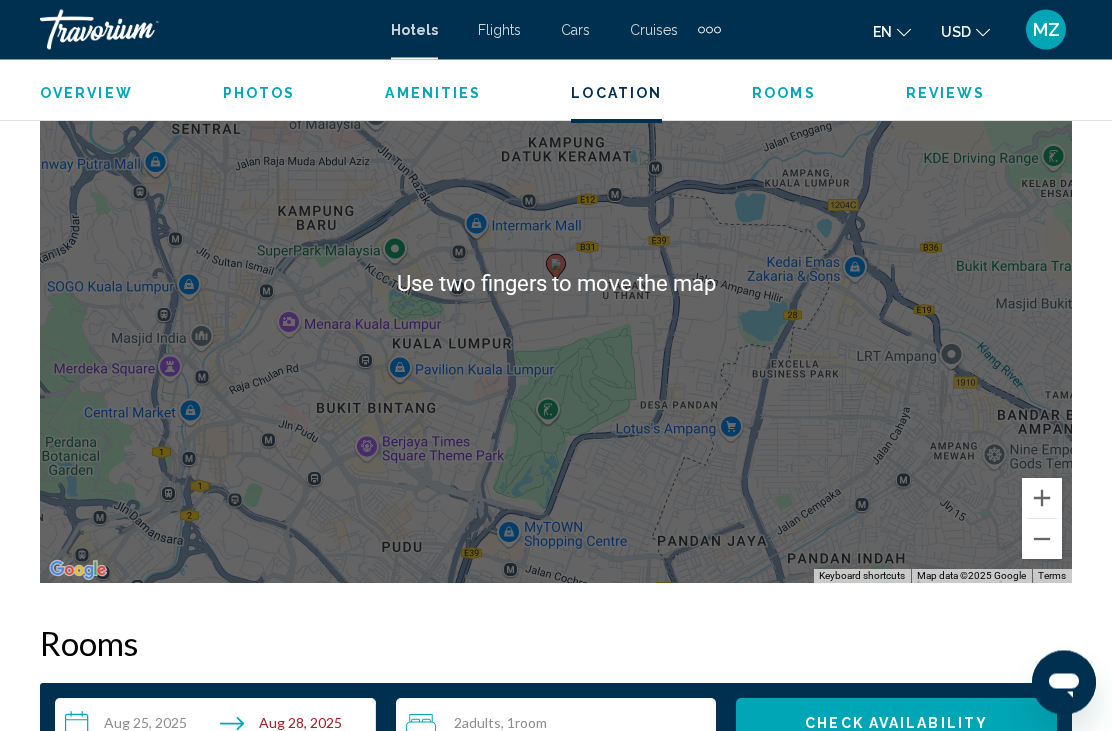 scroll, scrollTop: 2379, scrollLeft: 0, axis: vertical 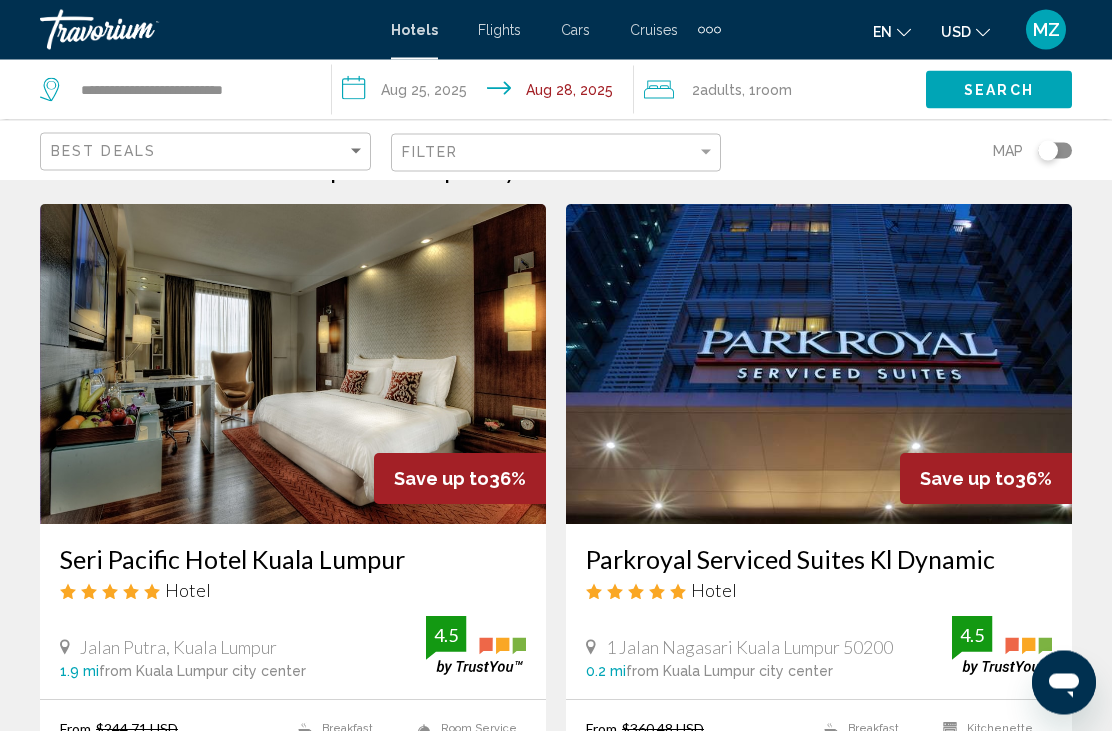 click at bounding box center [819, 365] 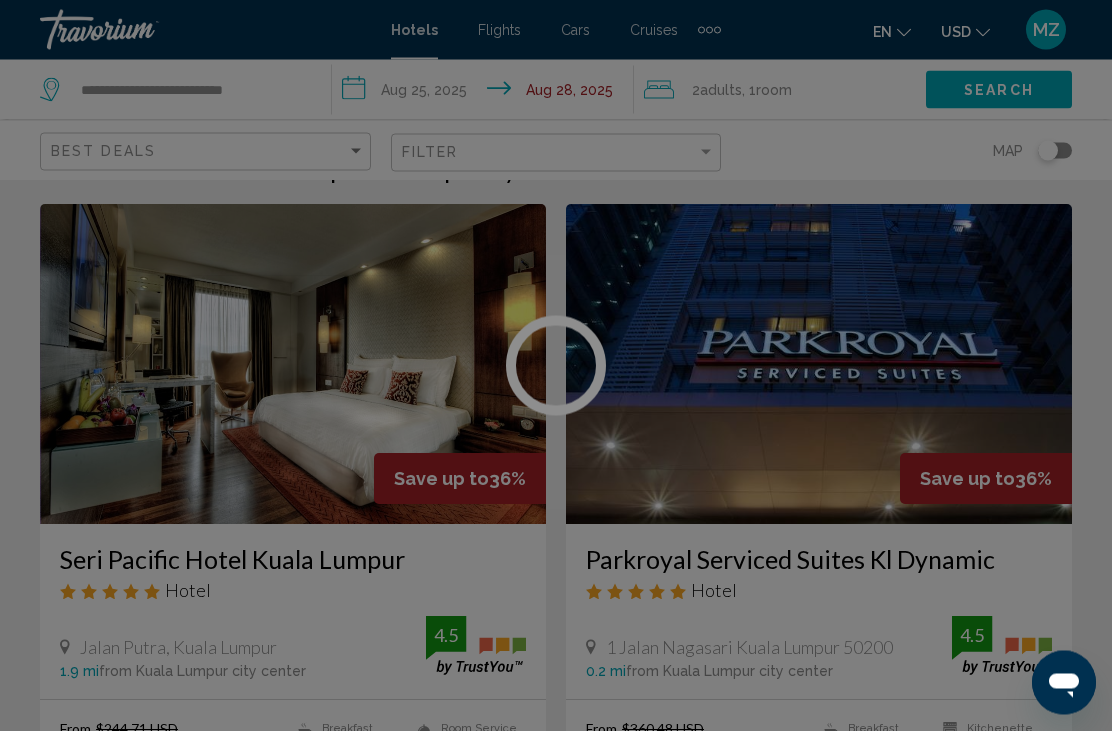scroll, scrollTop: 46, scrollLeft: 0, axis: vertical 